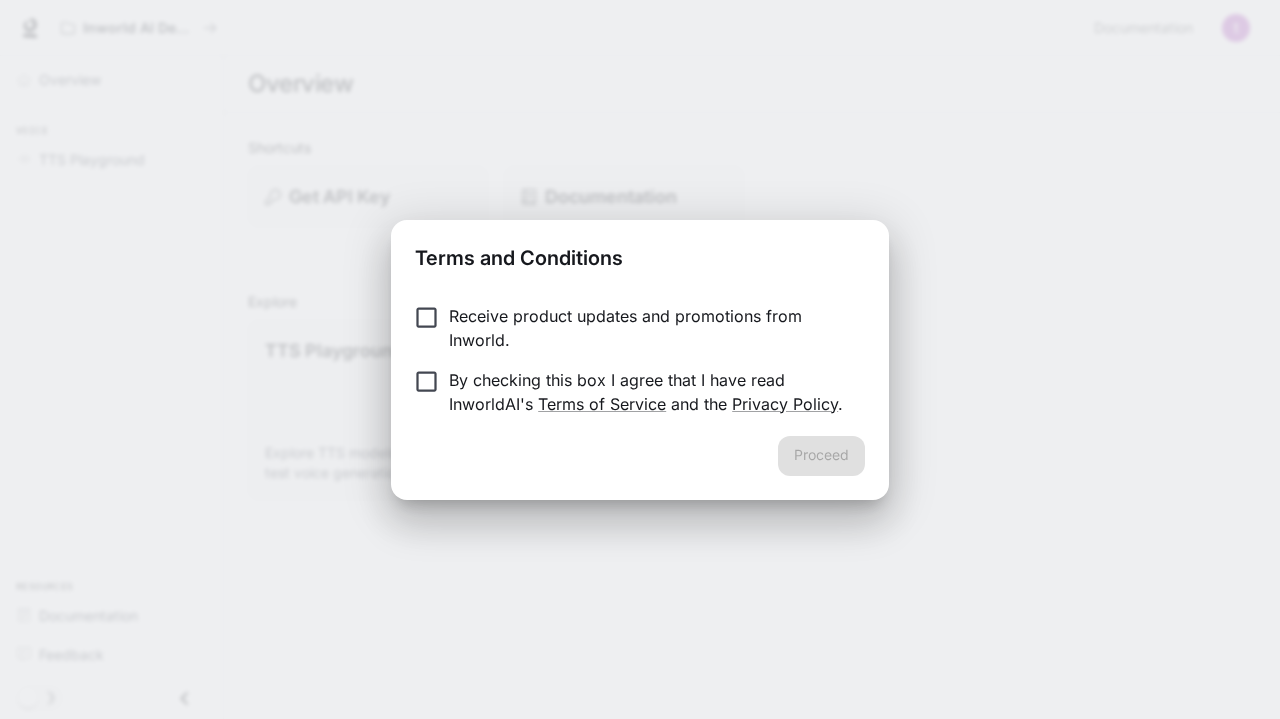 scroll, scrollTop: 0, scrollLeft: 0, axis: both 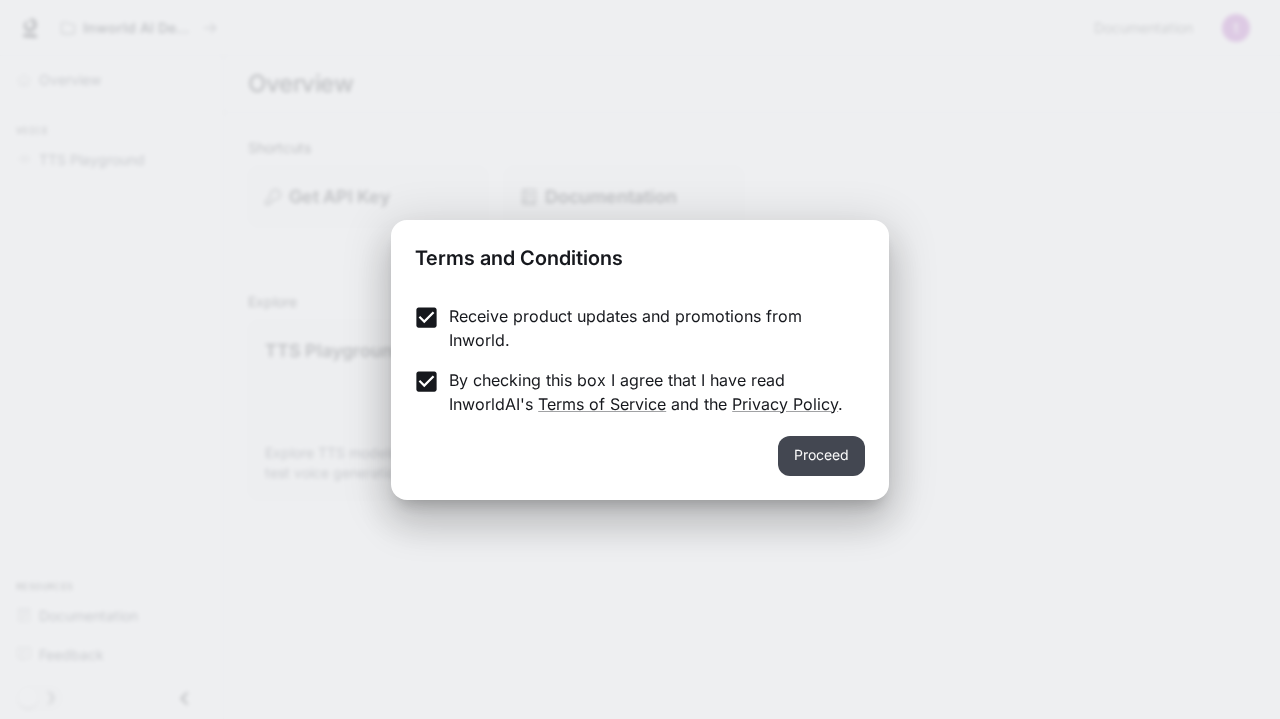 click on "Proceed" at bounding box center [821, 456] 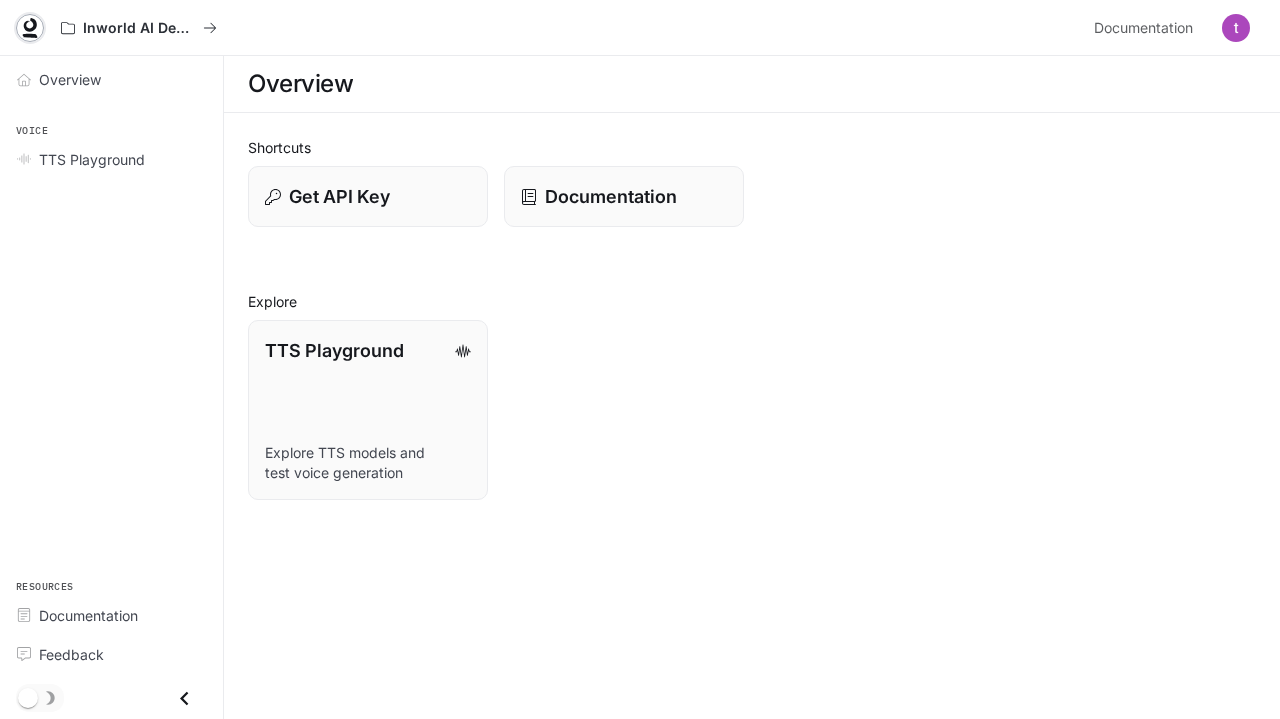 click at bounding box center [30, 28] 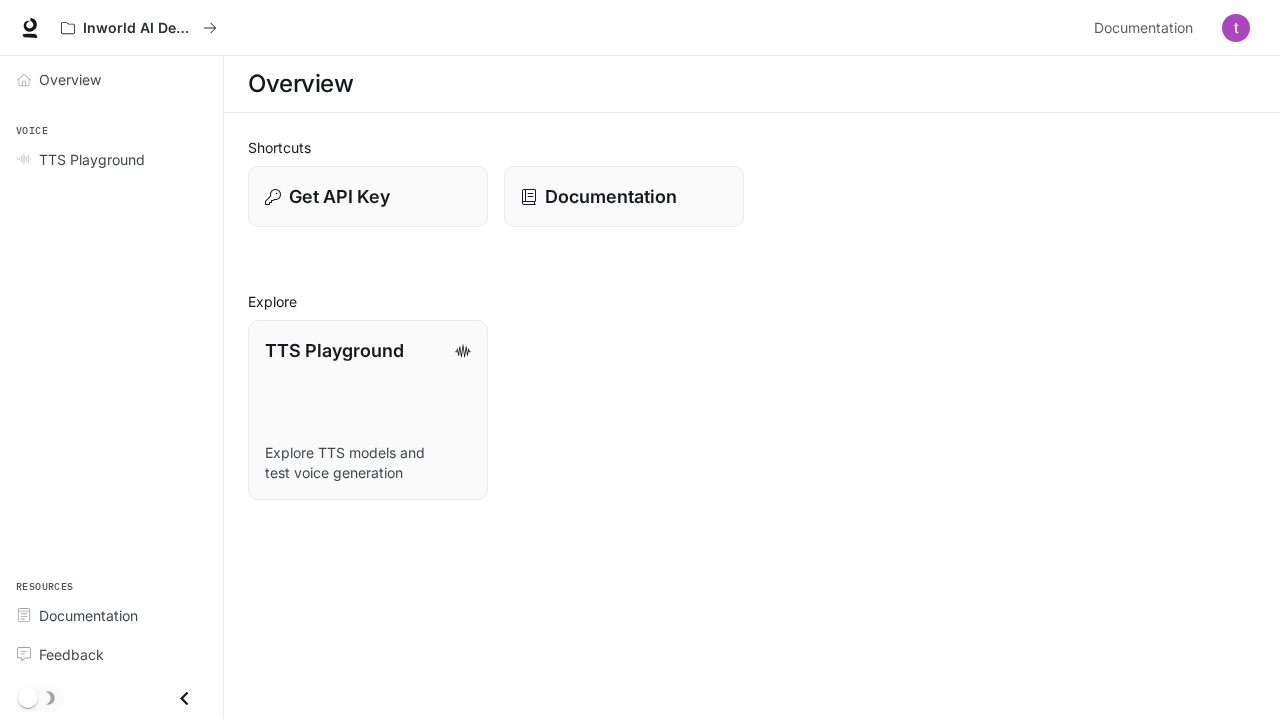 scroll, scrollTop: 0, scrollLeft: 0, axis: both 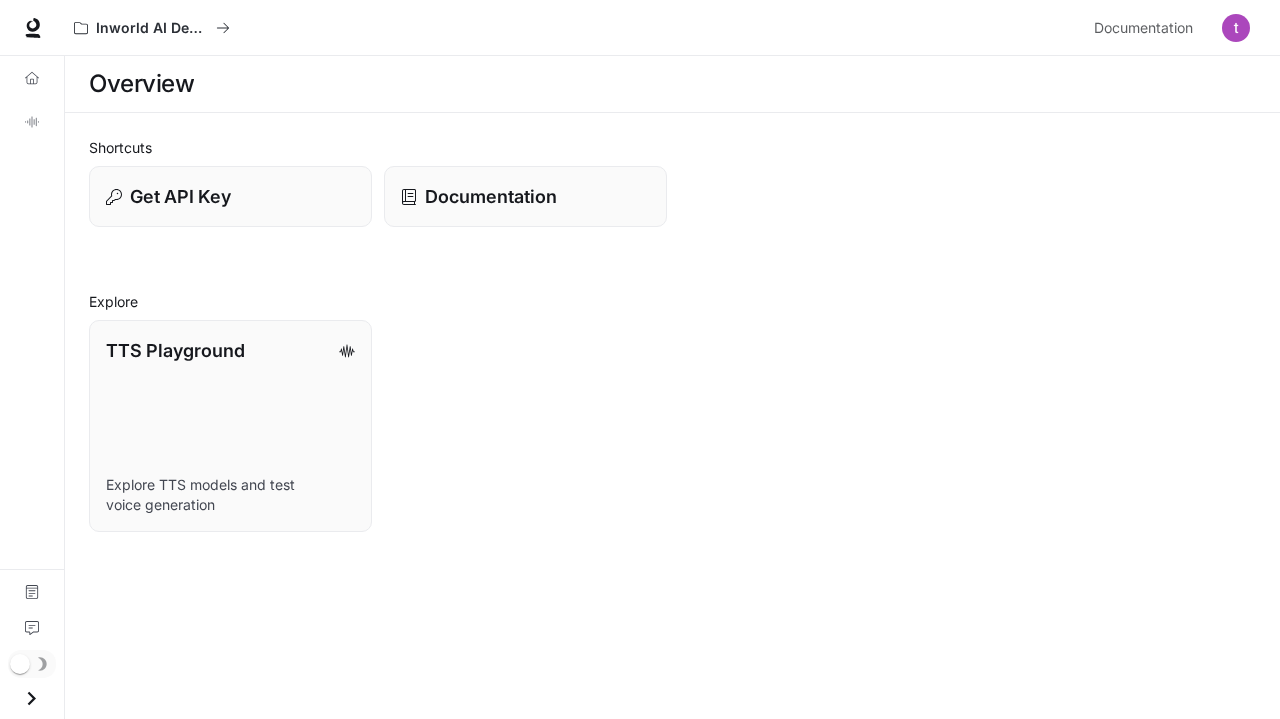 click at bounding box center (31, 698) 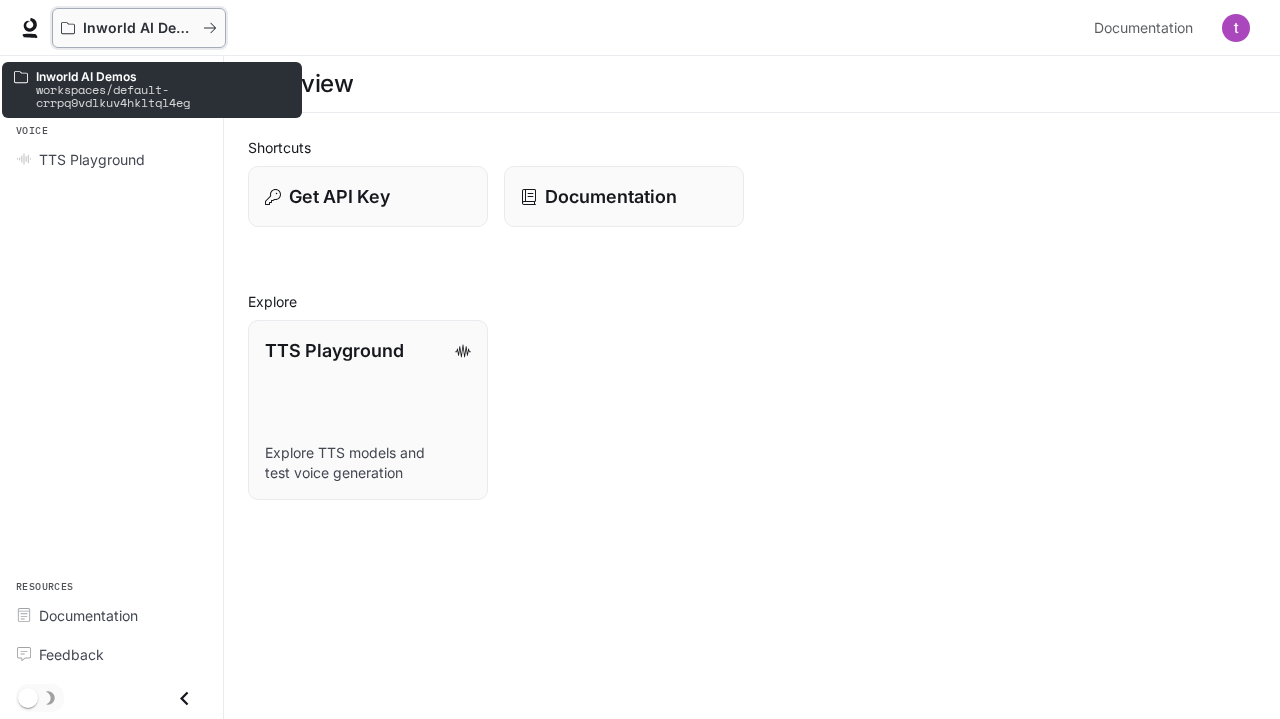 click on "Inworld AI Demos" at bounding box center (139, 28) 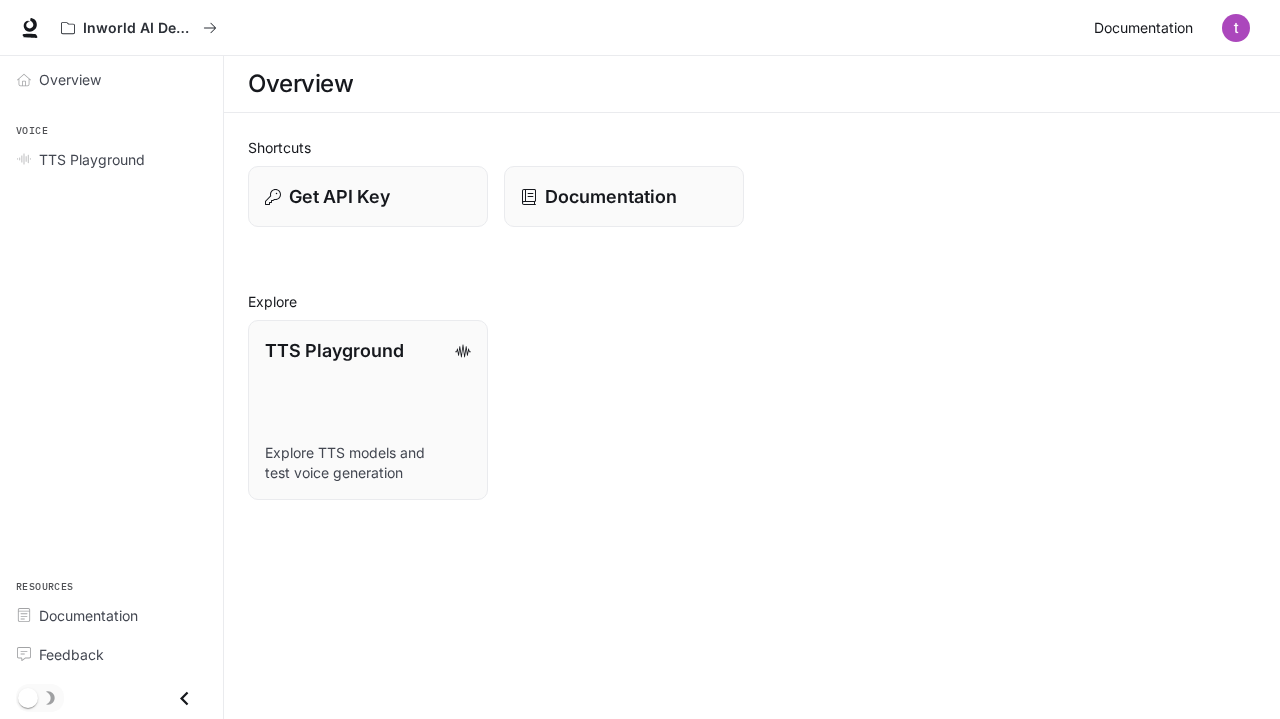 click on "Documentation" at bounding box center [1143, 28] 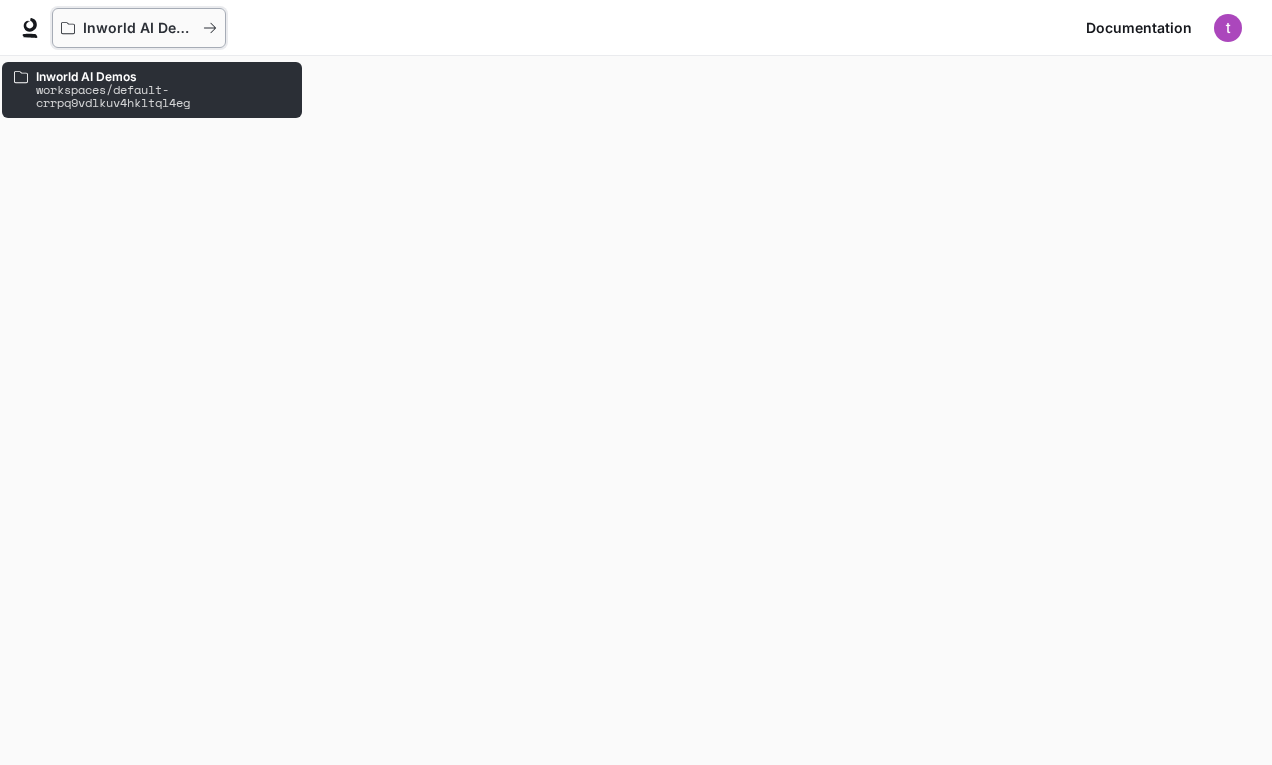 click on "Inworld AI Demos" at bounding box center (139, 28) 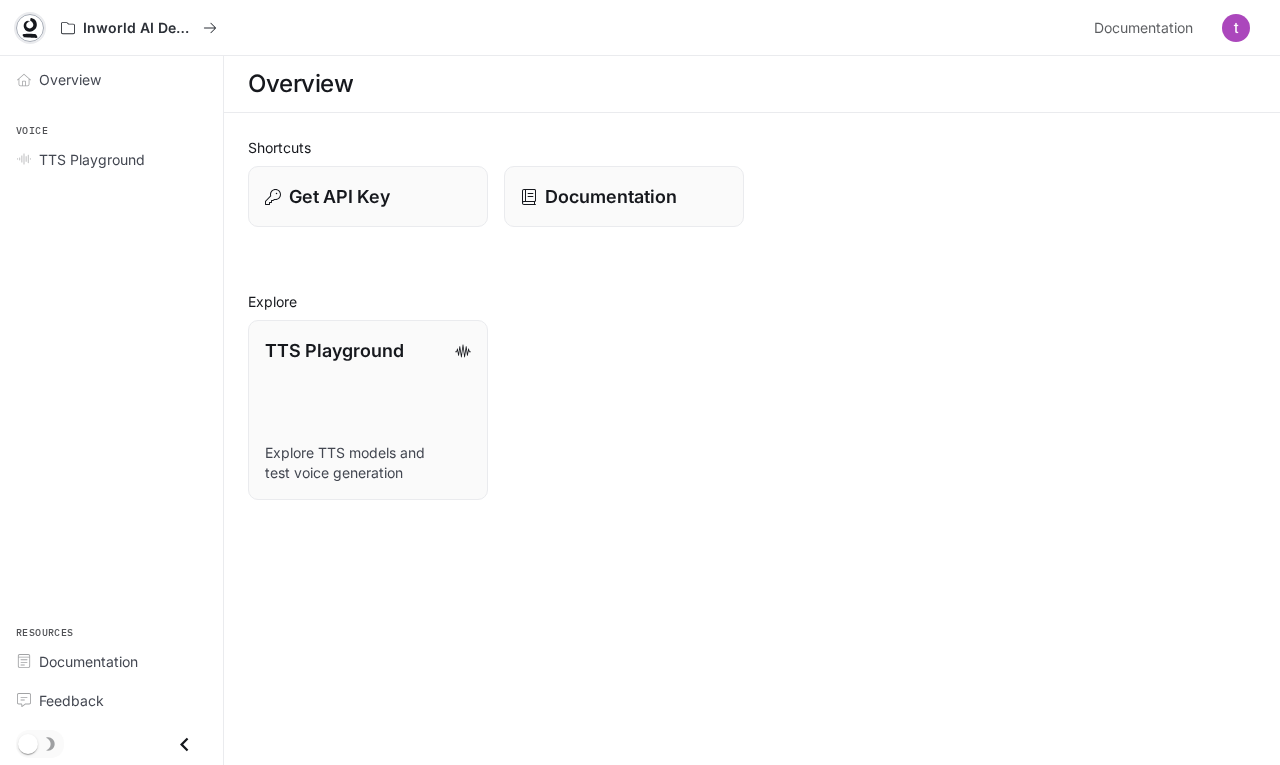 click at bounding box center [30, 25] 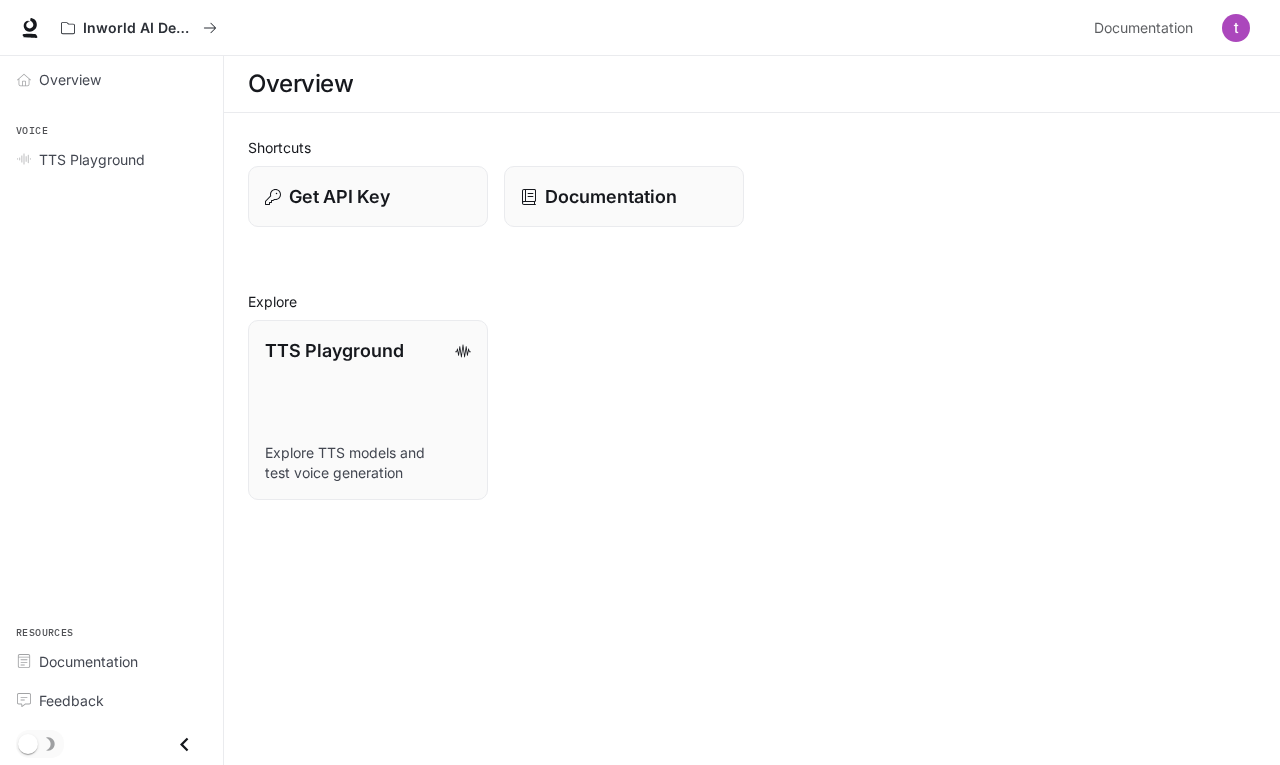 scroll, scrollTop: 0, scrollLeft: 0, axis: both 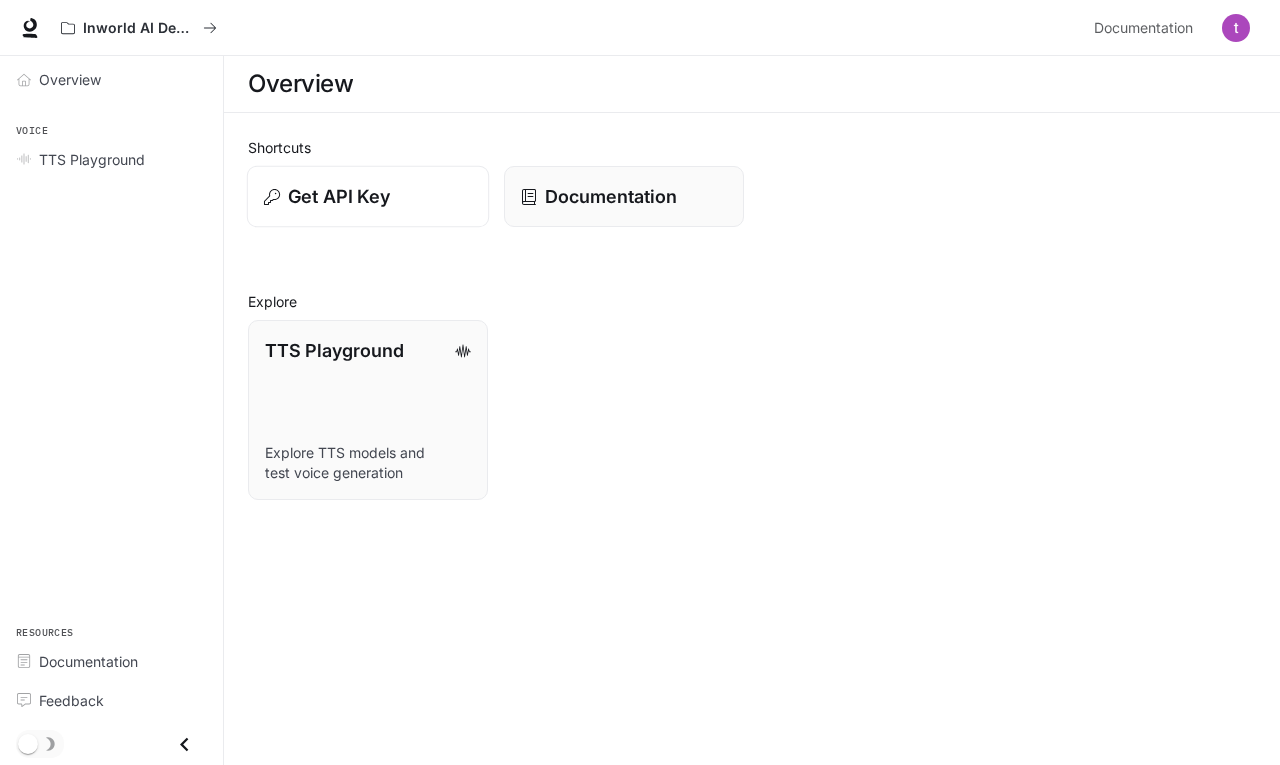 click on "Get API Key" at bounding box center (368, 197) 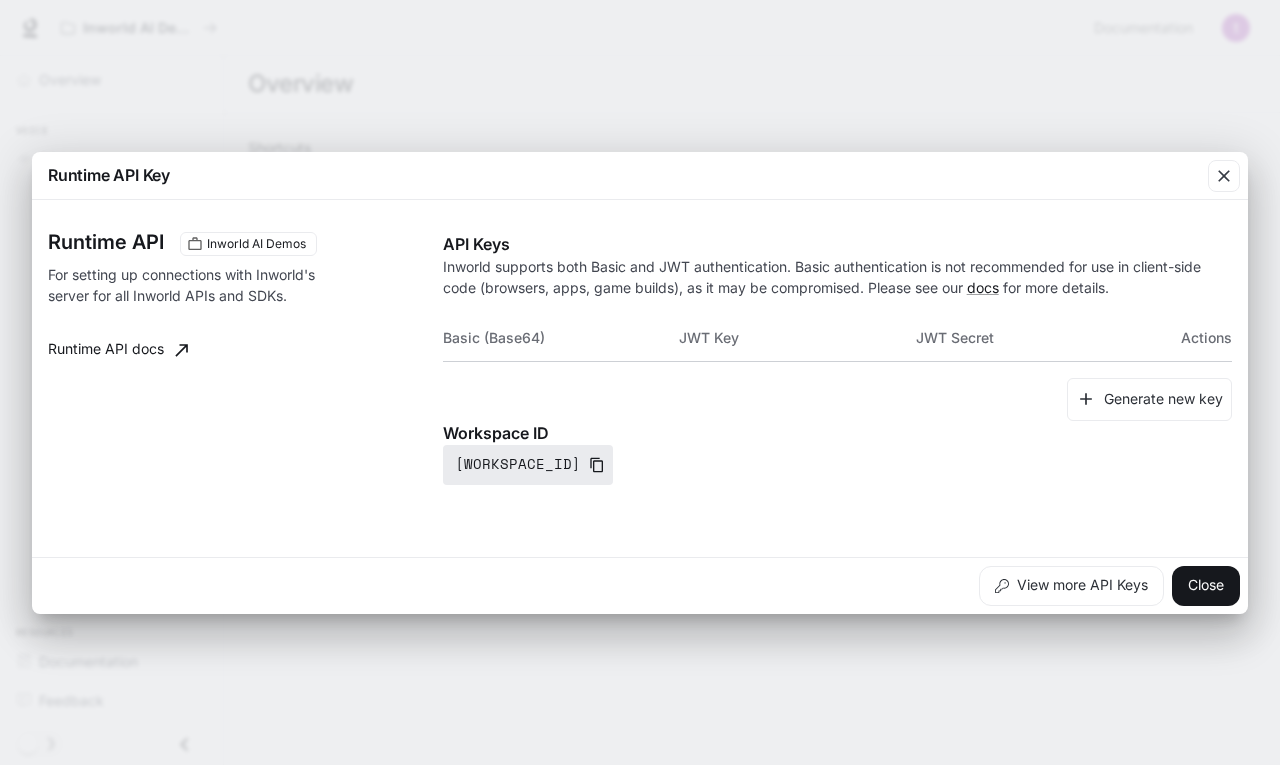 click on "default-crrpq9vdlkuv4hkltql4eg" at bounding box center [528, 465] 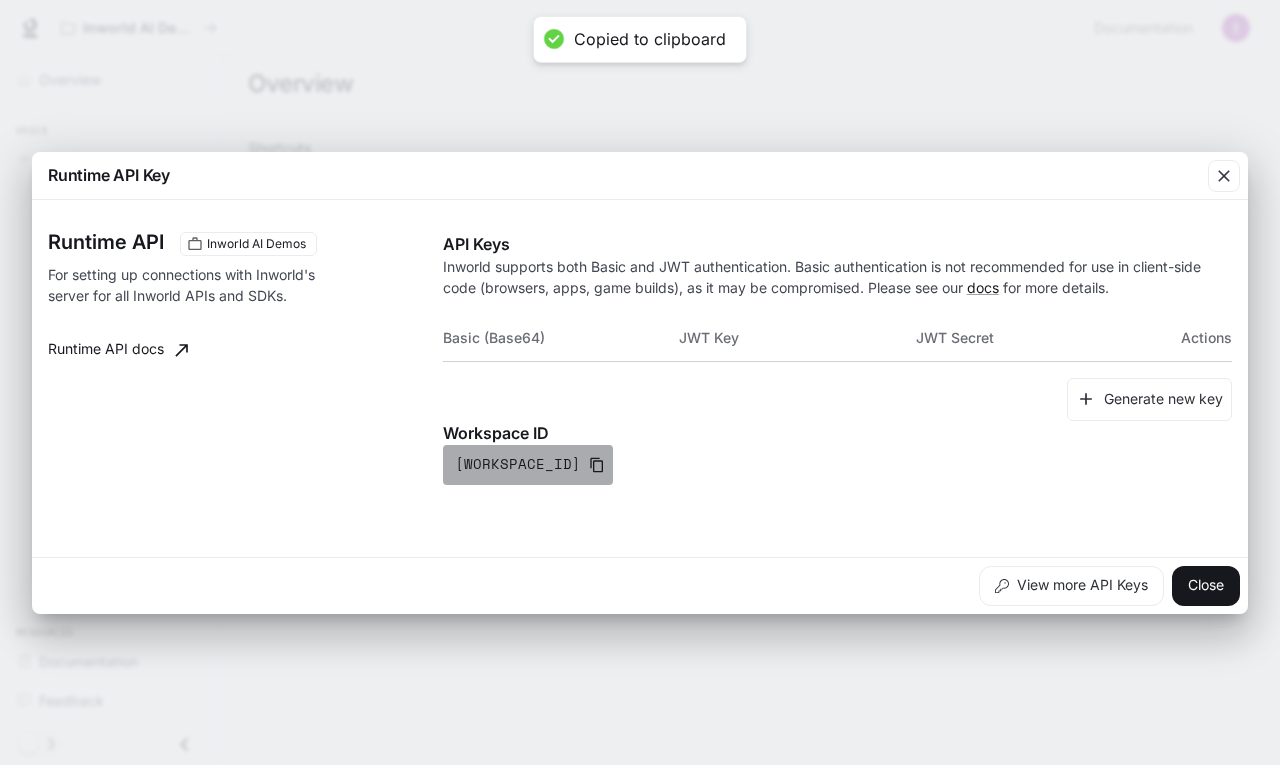click on "default-crrpq9vdlkuv4hkltql4eg" at bounding box center (528, 465) 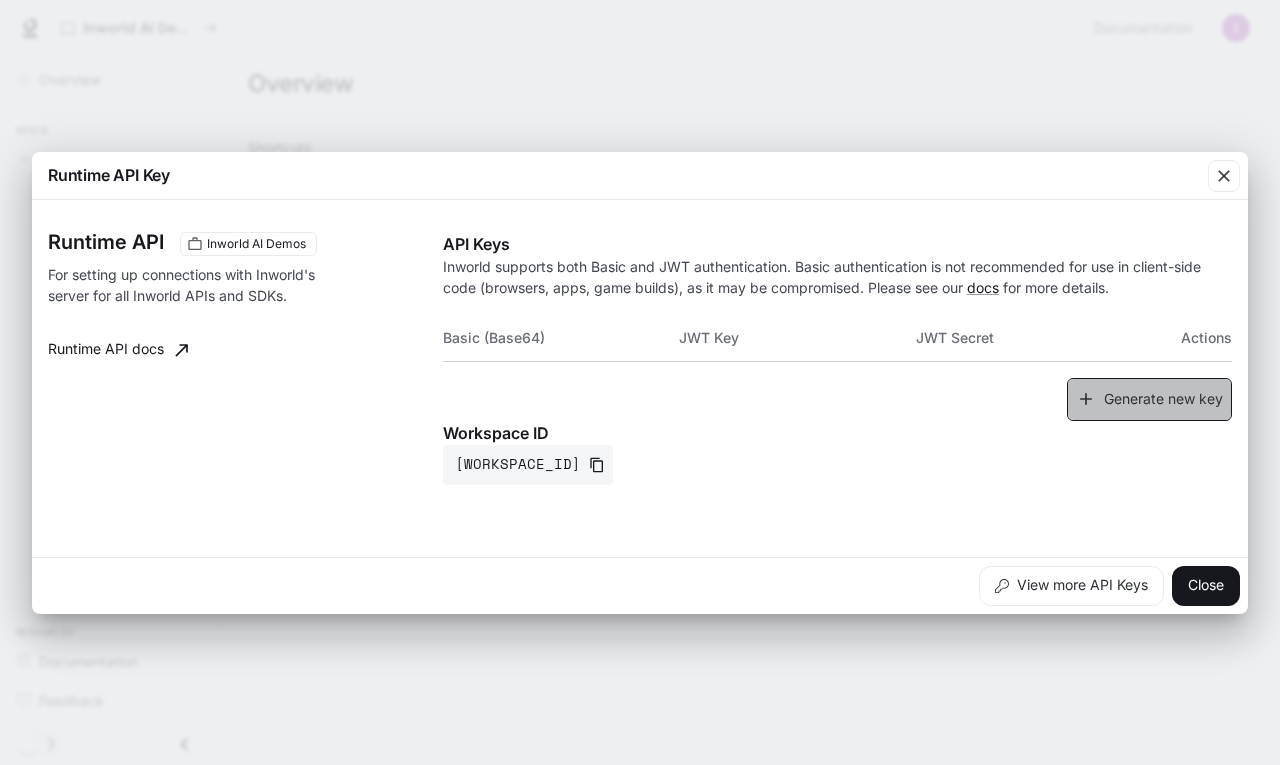 click on "Generate new key" at bounding box center [1149, 399] 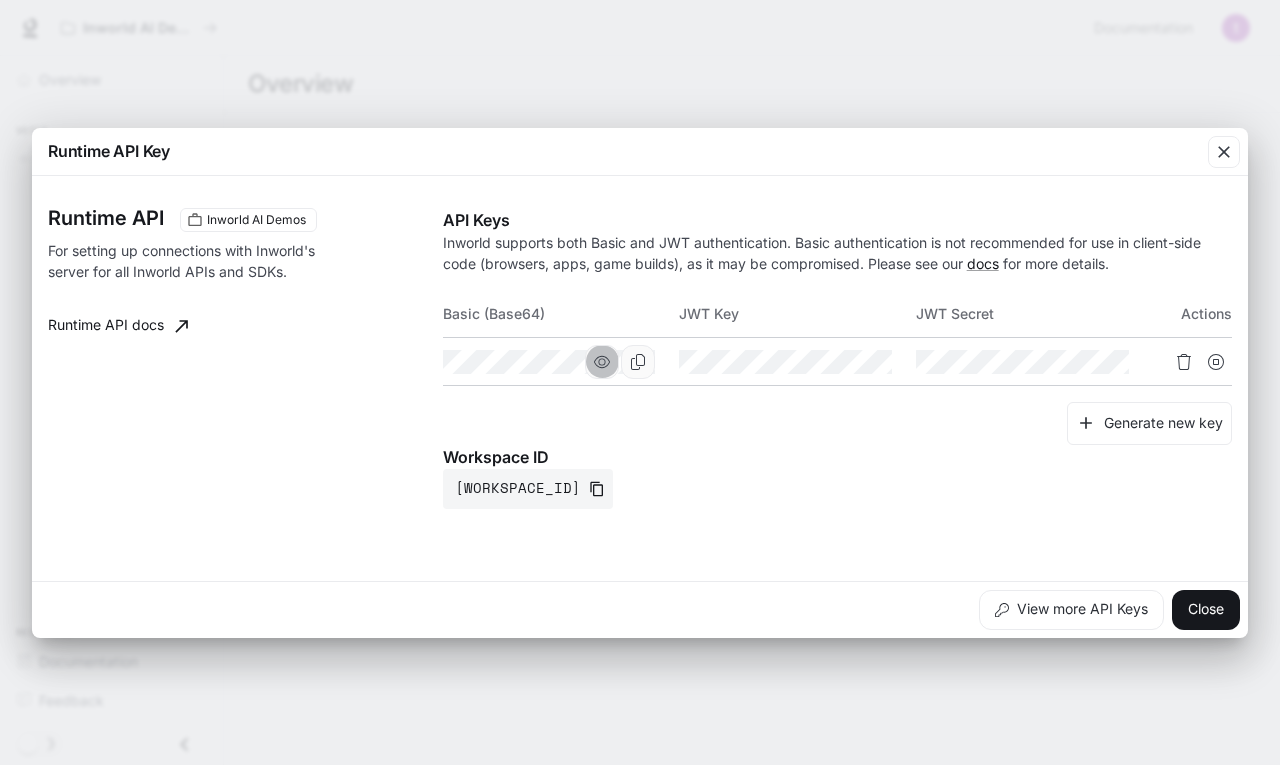 click at bounding box center (602, 361) 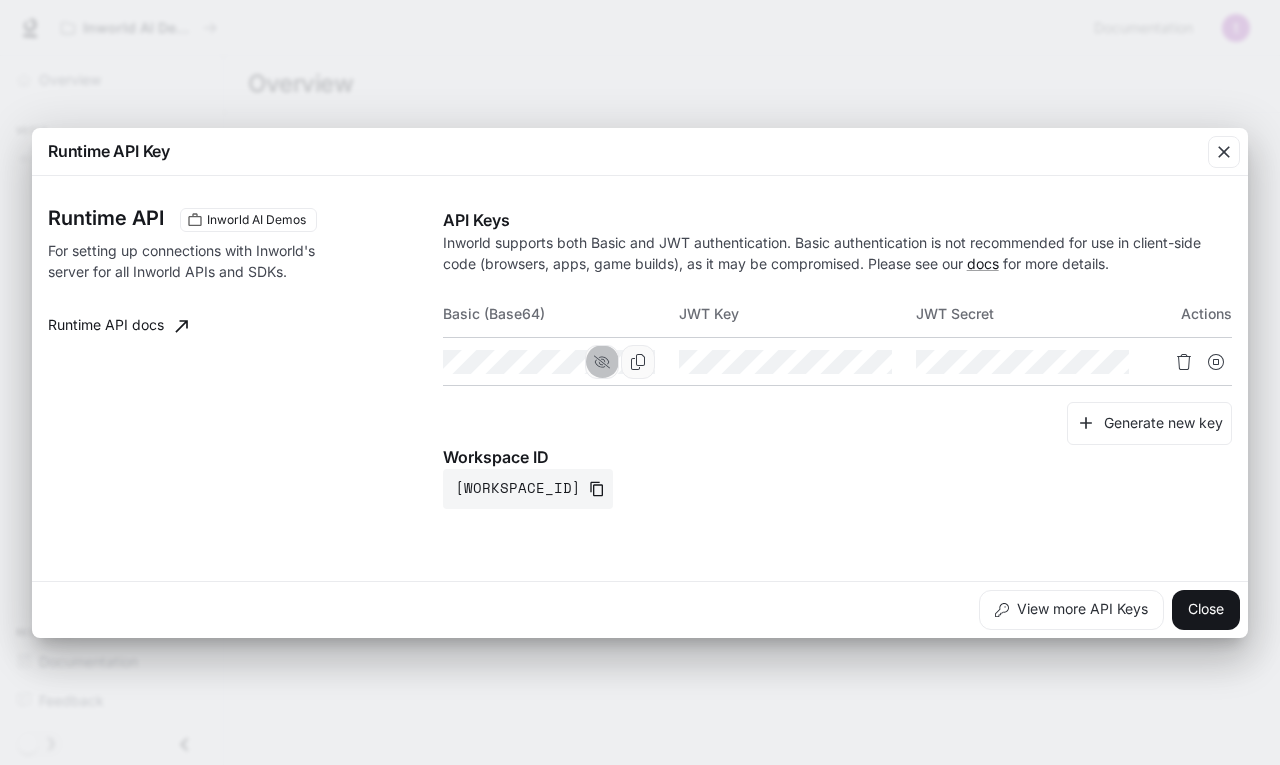 click at bounding box center [602, 361] 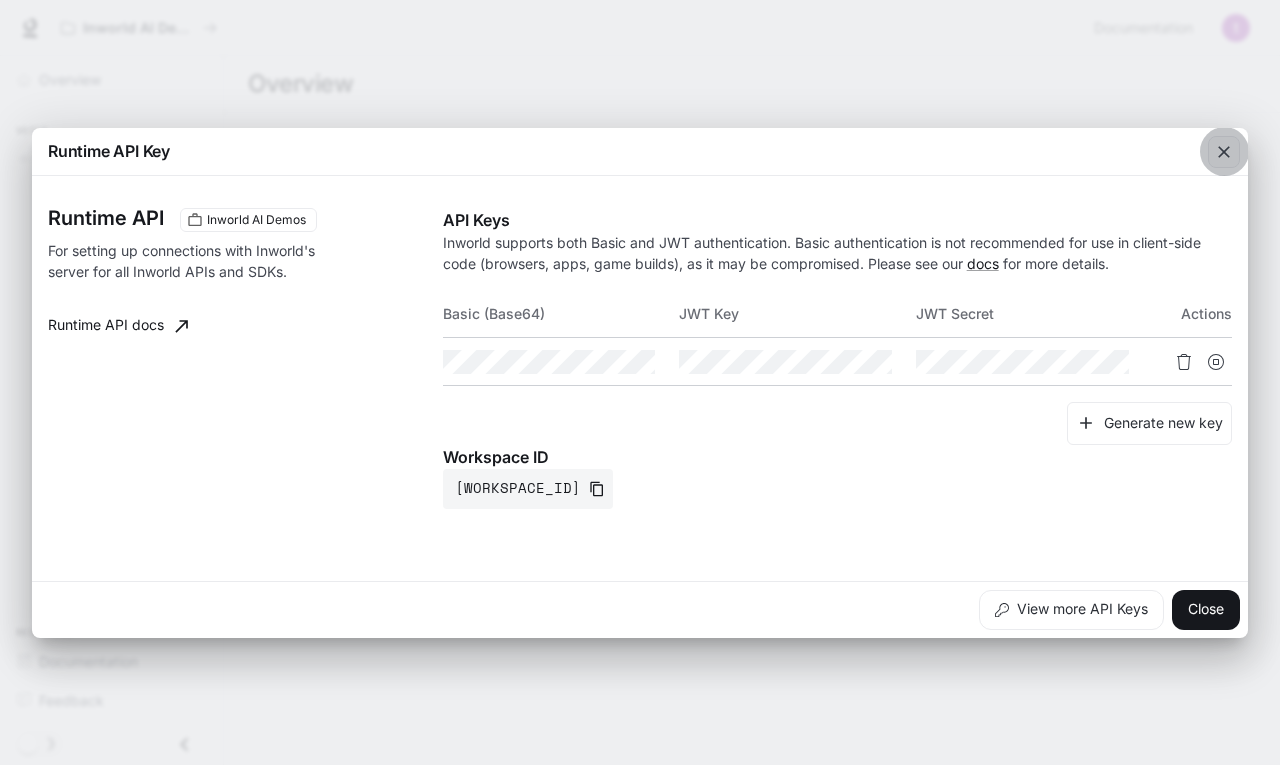 click at bounding box center [1224, 152] 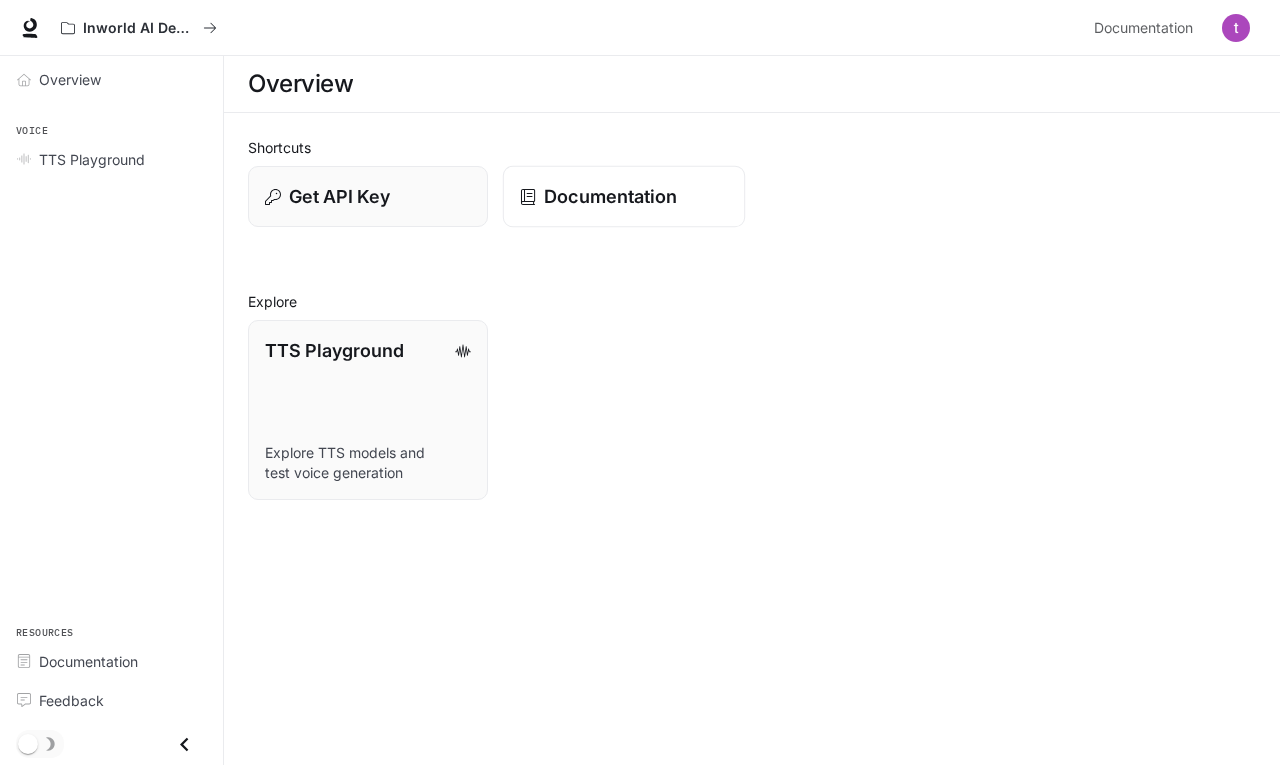 click on "Documentation" at bounding box center (610, 196) 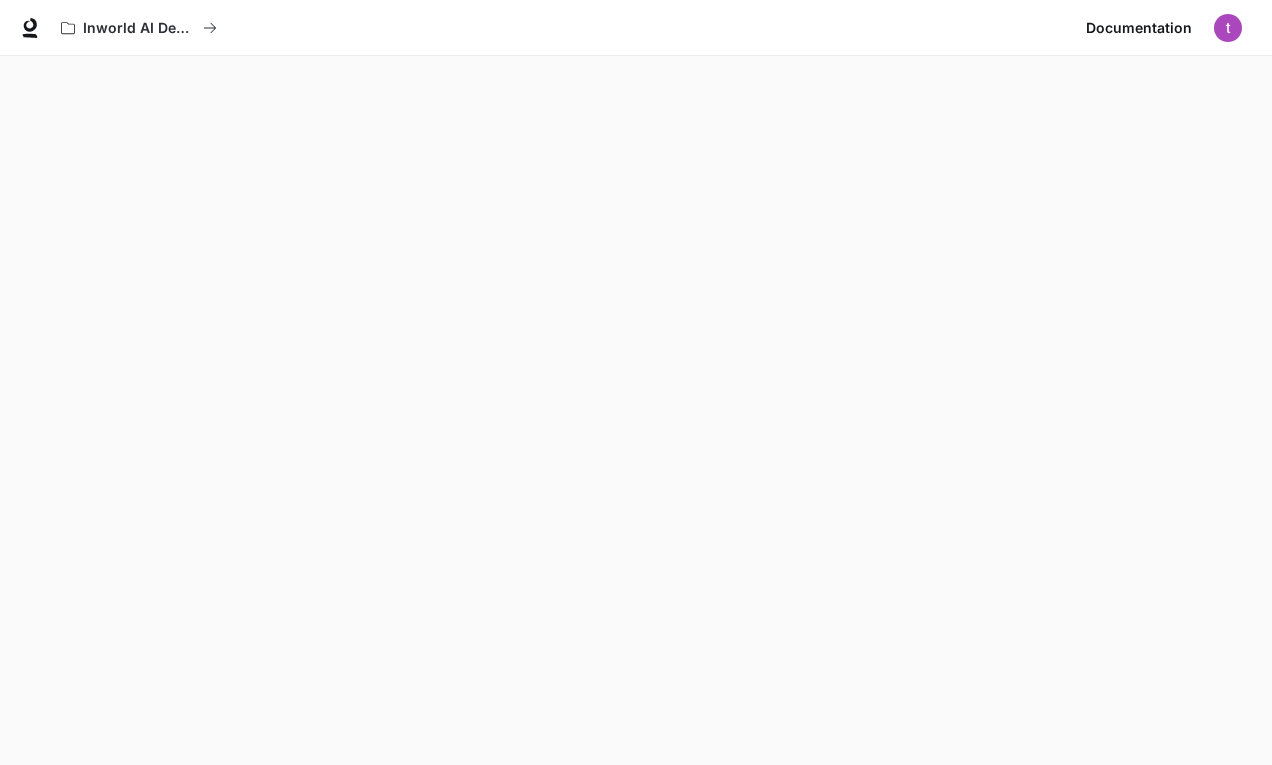 click at bounding box center [1228, 28] 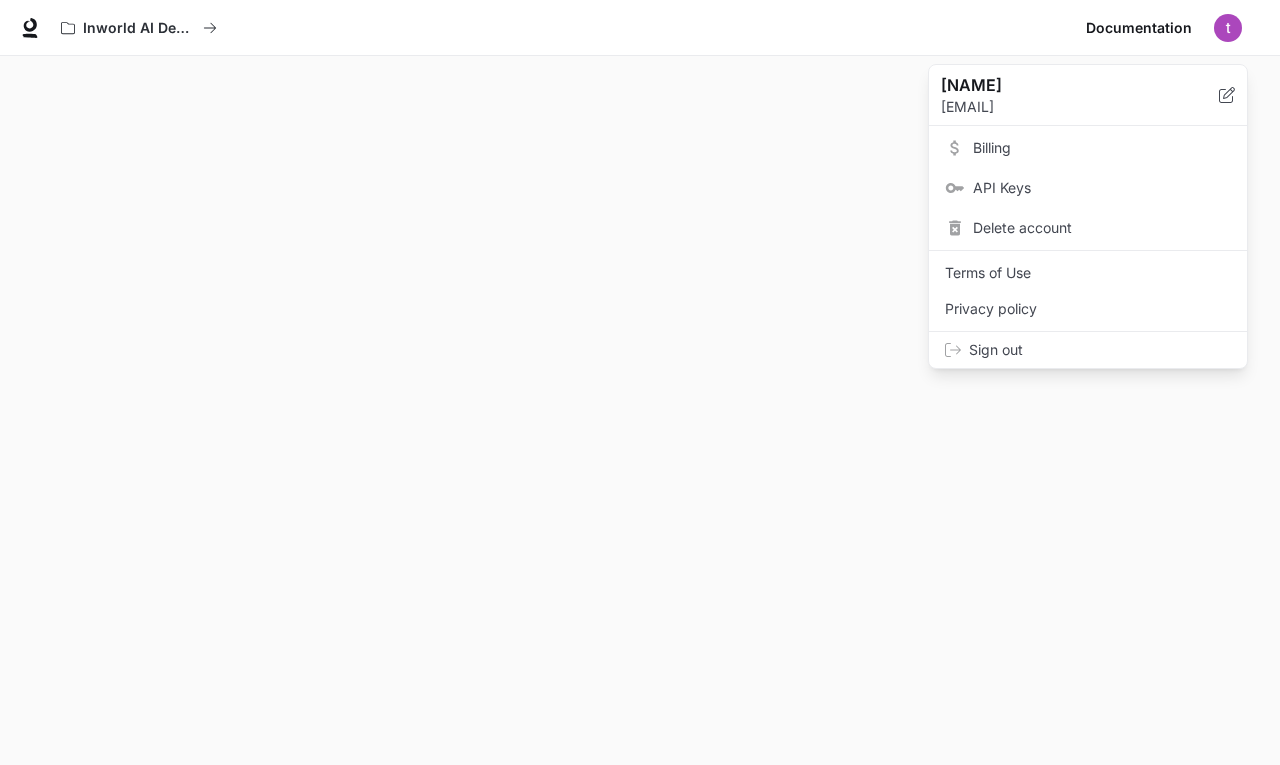 click on "API Keys" at bounding box center (1102, 188) 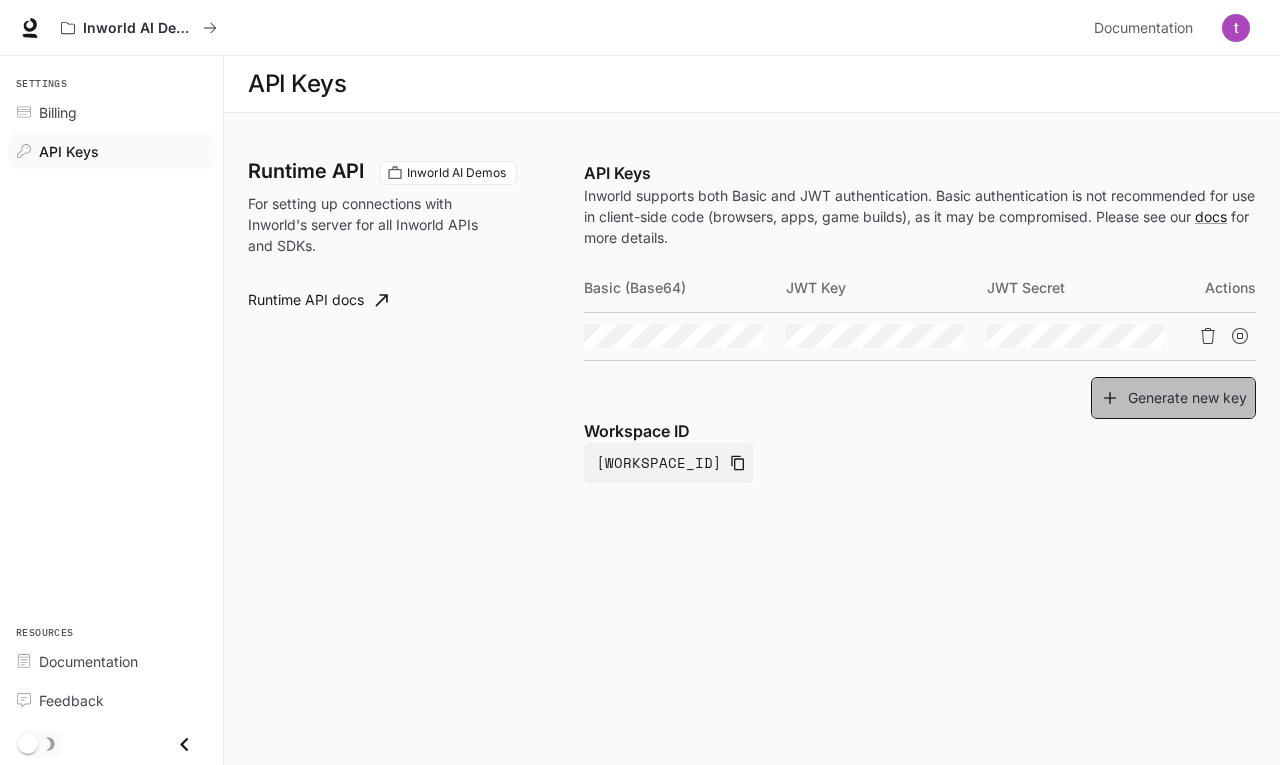 click at bounding box center (1110, 398) 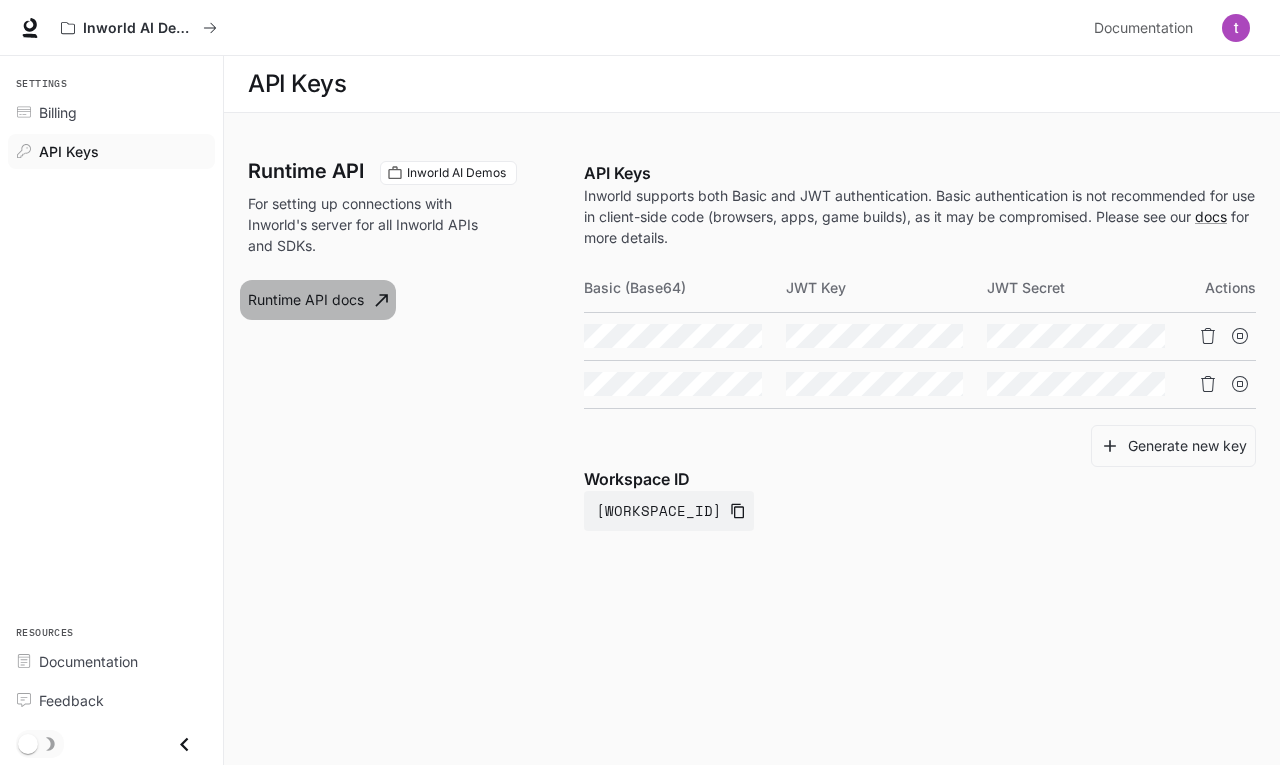 click on "Runtime API docs" at bounding box center [318, 300] 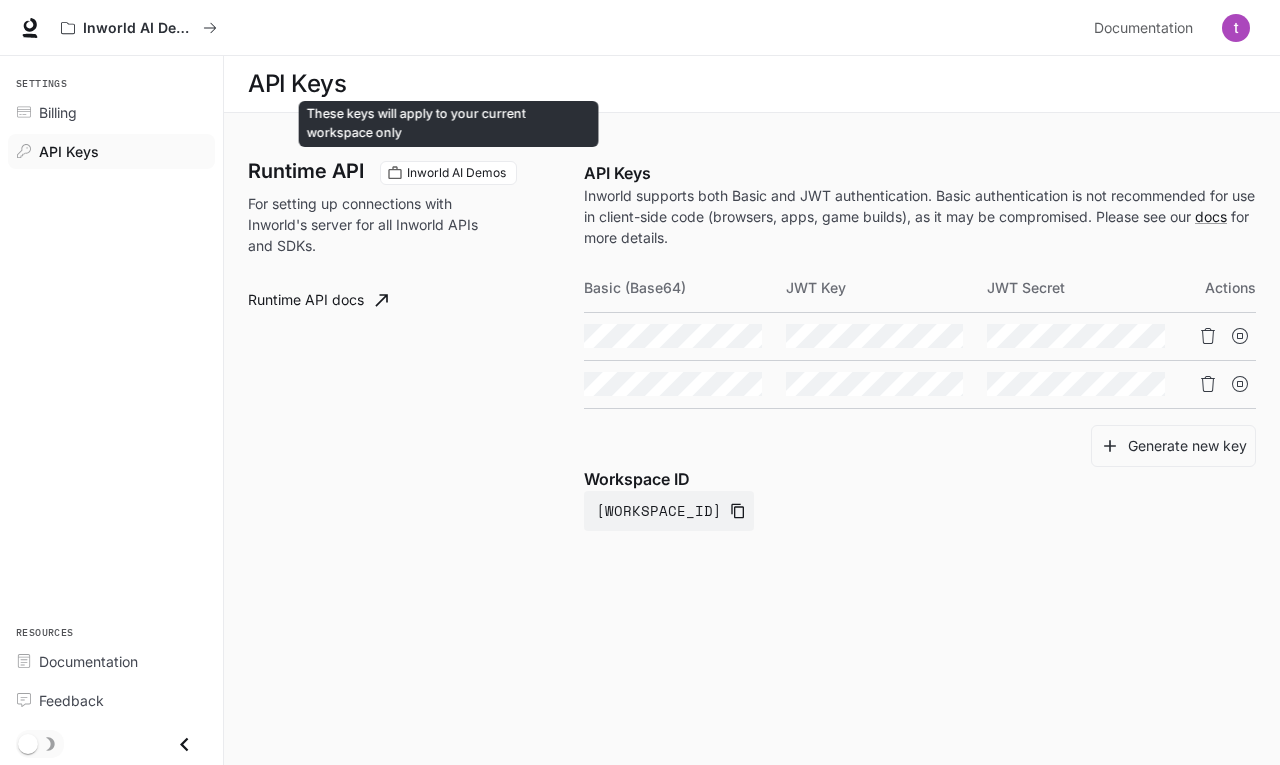 click on "Inworld AI Demos" at bounding box center (456, 173) 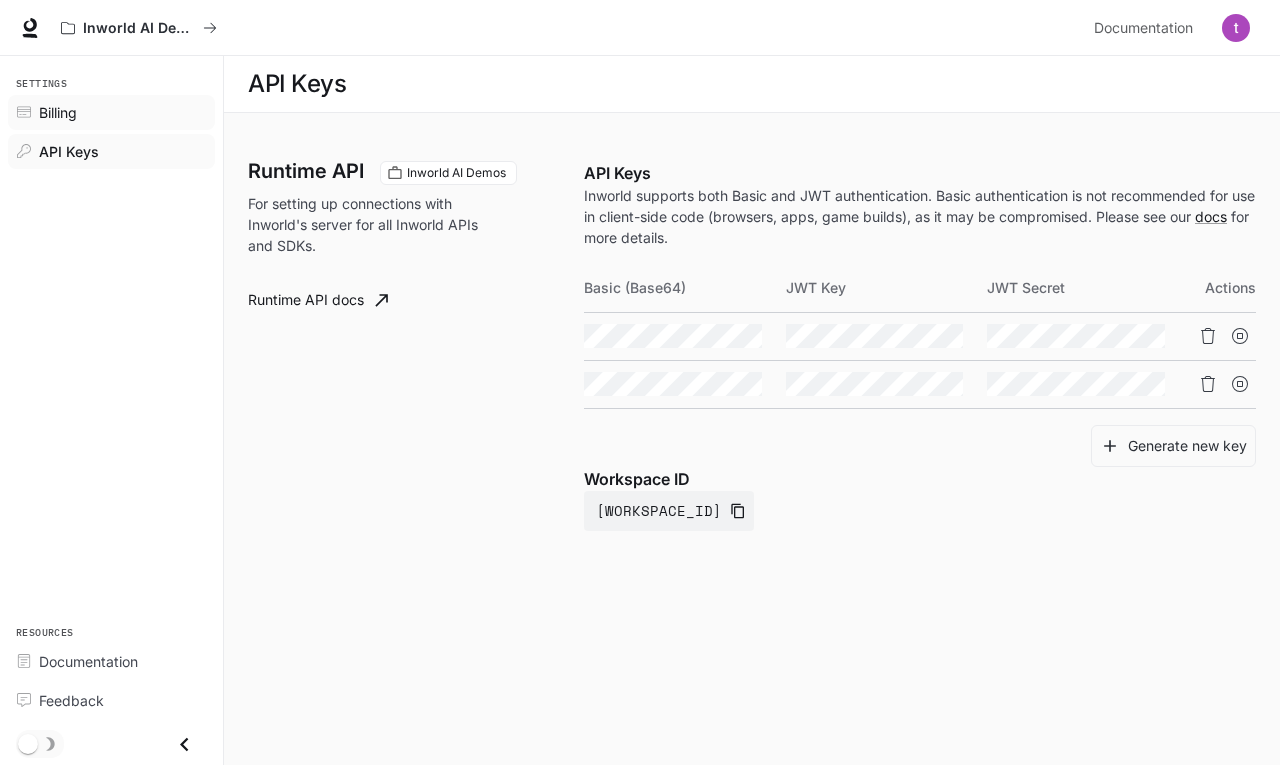click on "Billing" at bounding box center (58, 112) 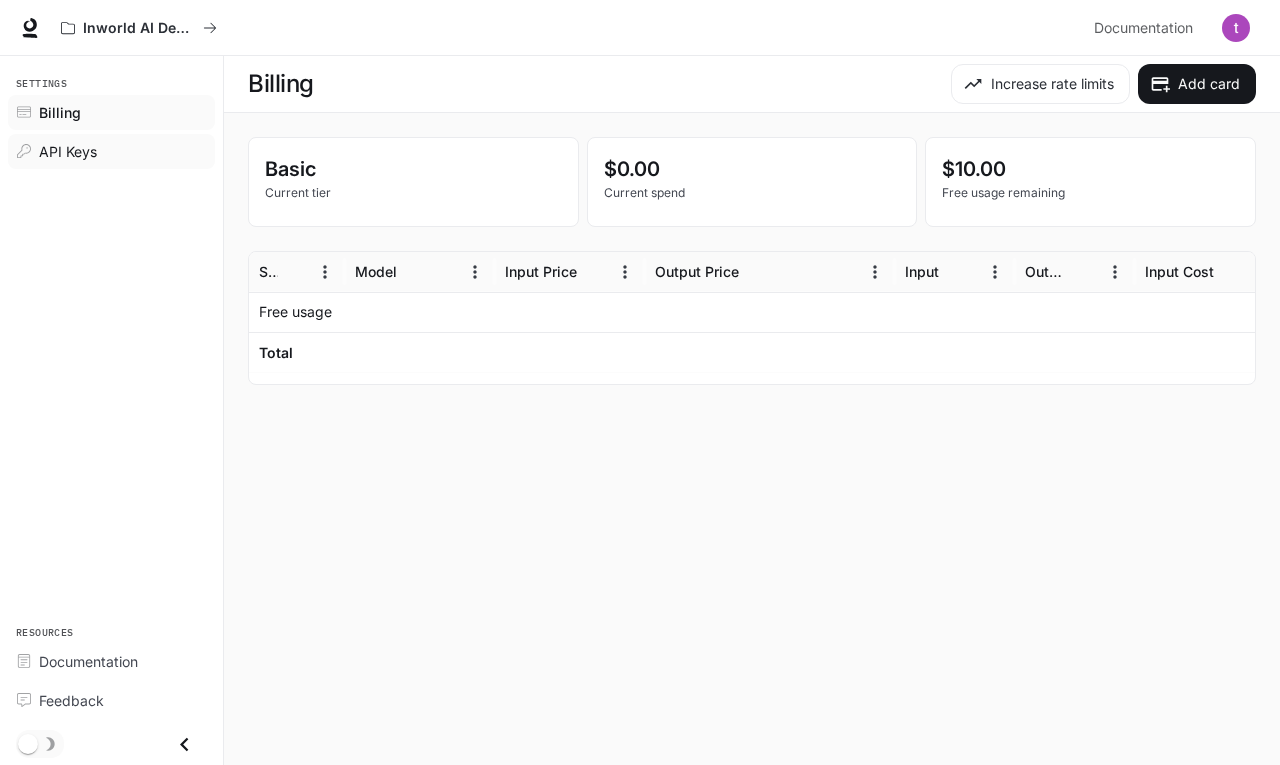 click on "API Keys" at bounding box center (122, 151) 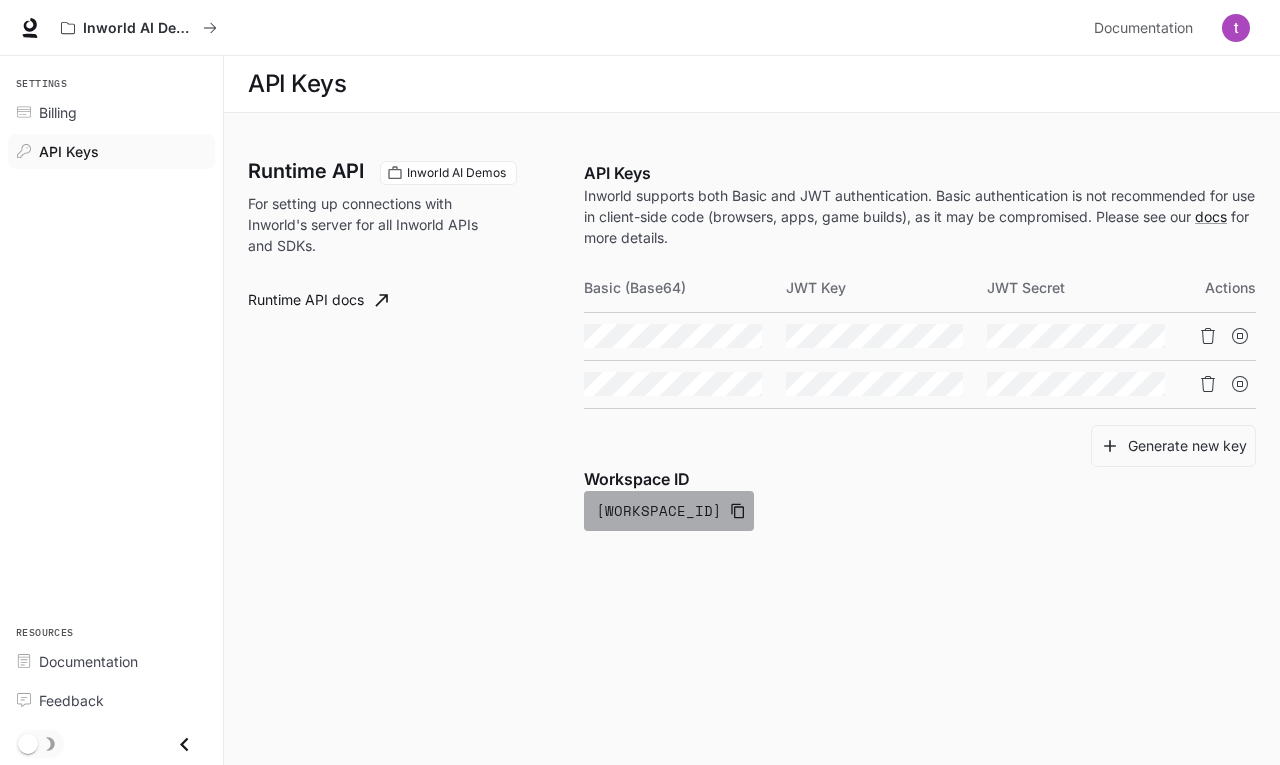 click on "default-crrpq9vdlkuv4hkltql4eg" at bounding box center [669, 511] 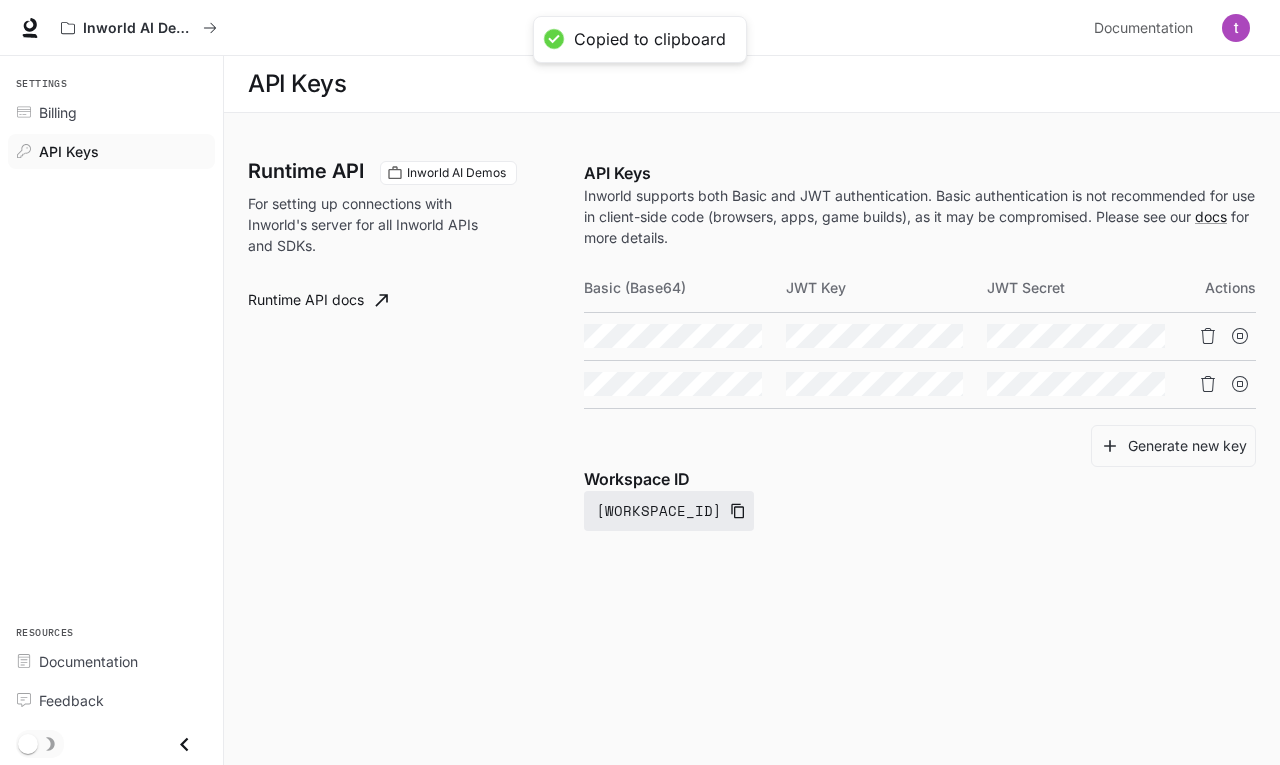 click on "default-crrpq9vdlkuv4hkltql4eg" at bounding box center (669, 511) 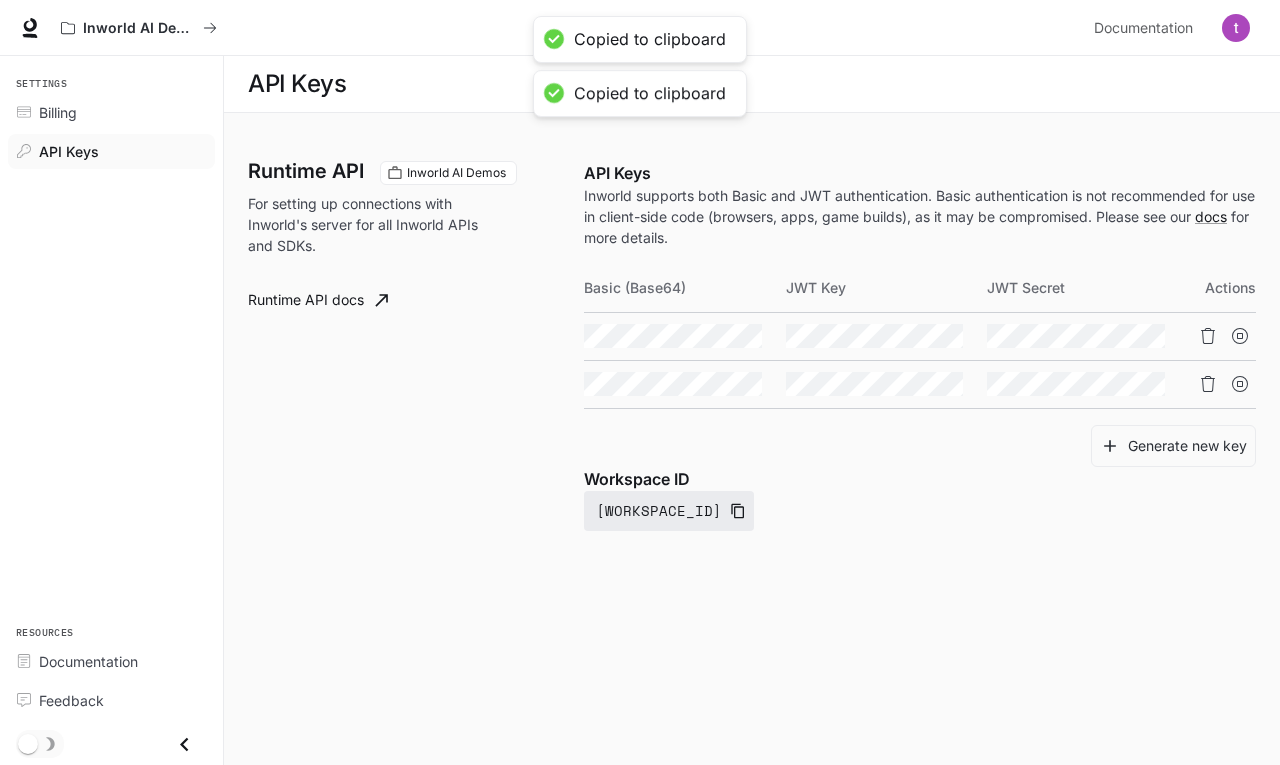 type 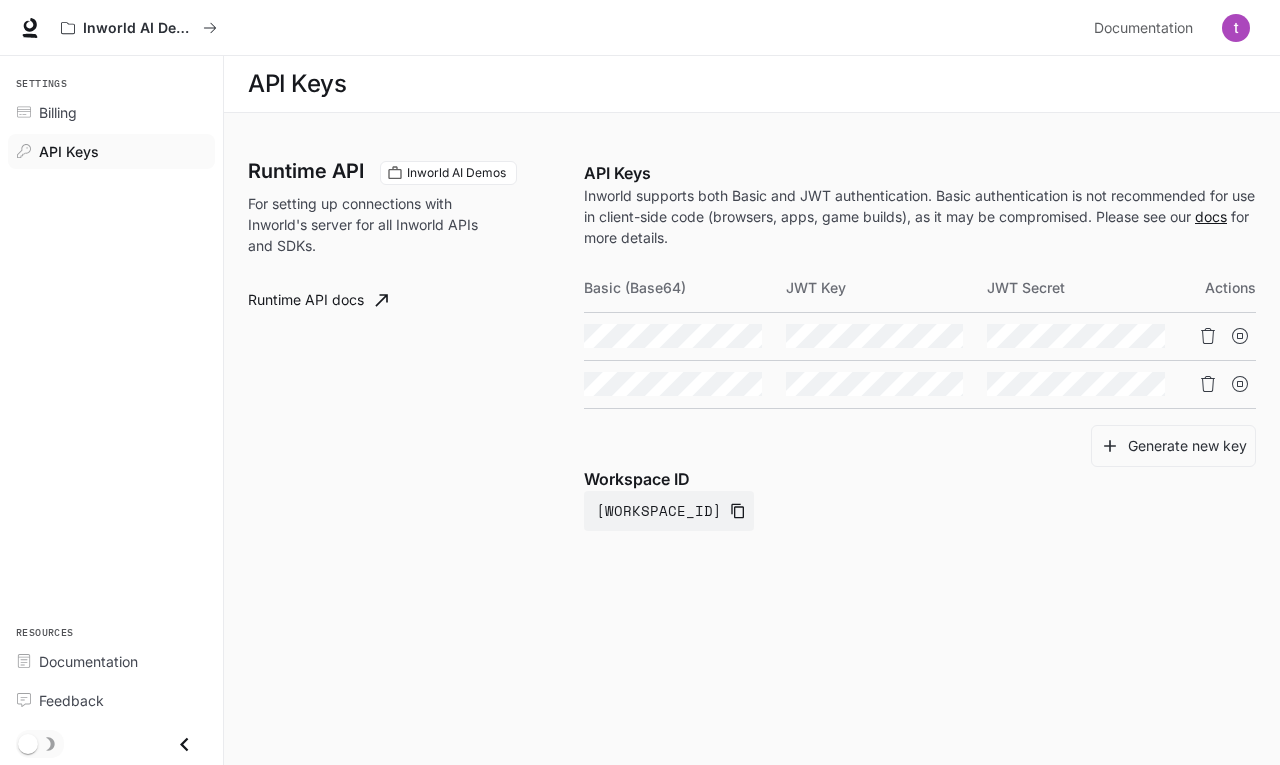 click on "docs" at bounding box center [1211, 216] 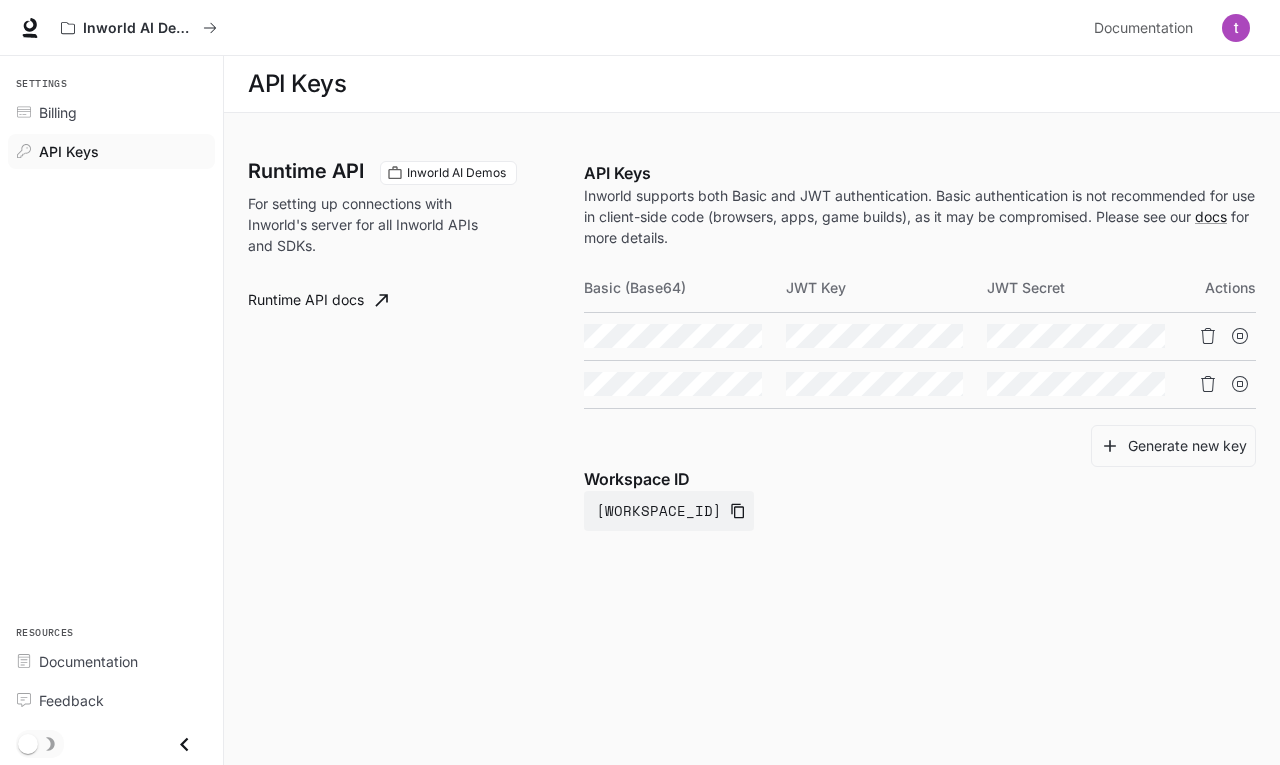 drag, startPoint x: 1158, startPoint y: 445, endPoint x: 1080, endPoint y: 568, distance: 145.64684 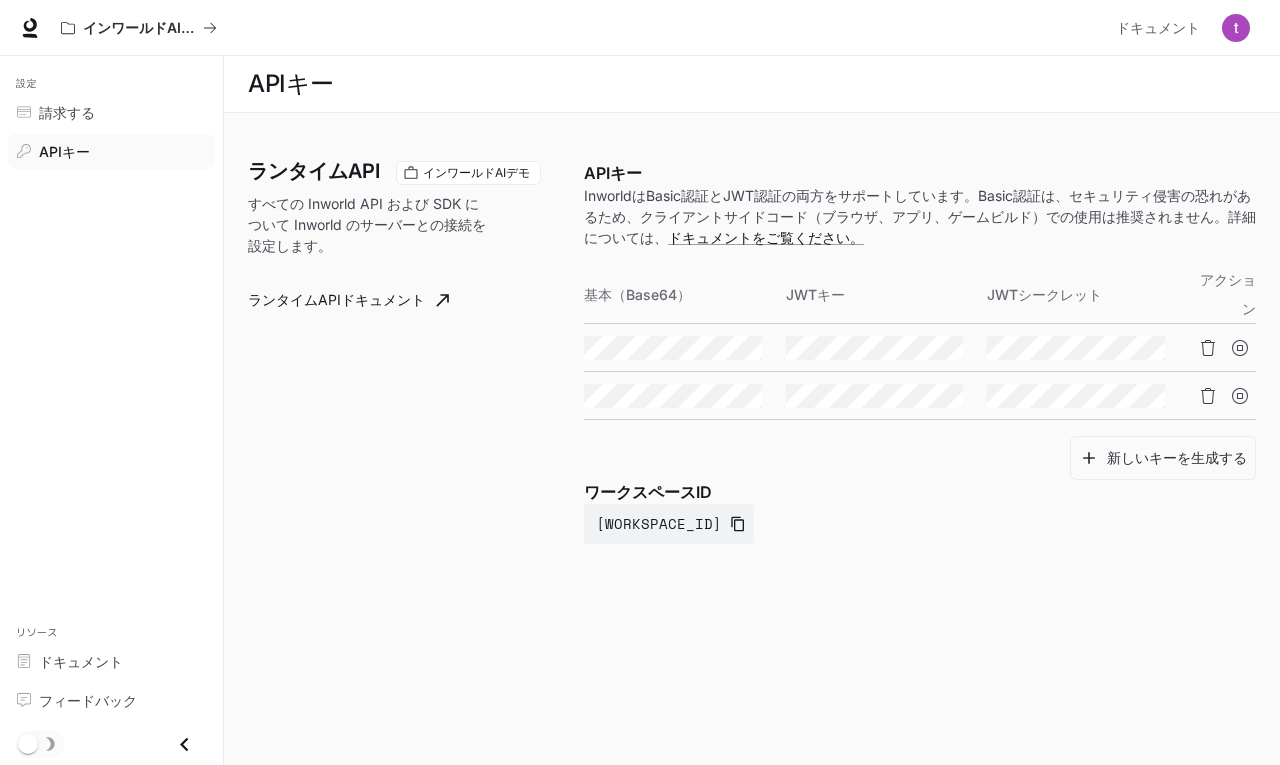 click on "APIキー" at bounding box center (920, 173) 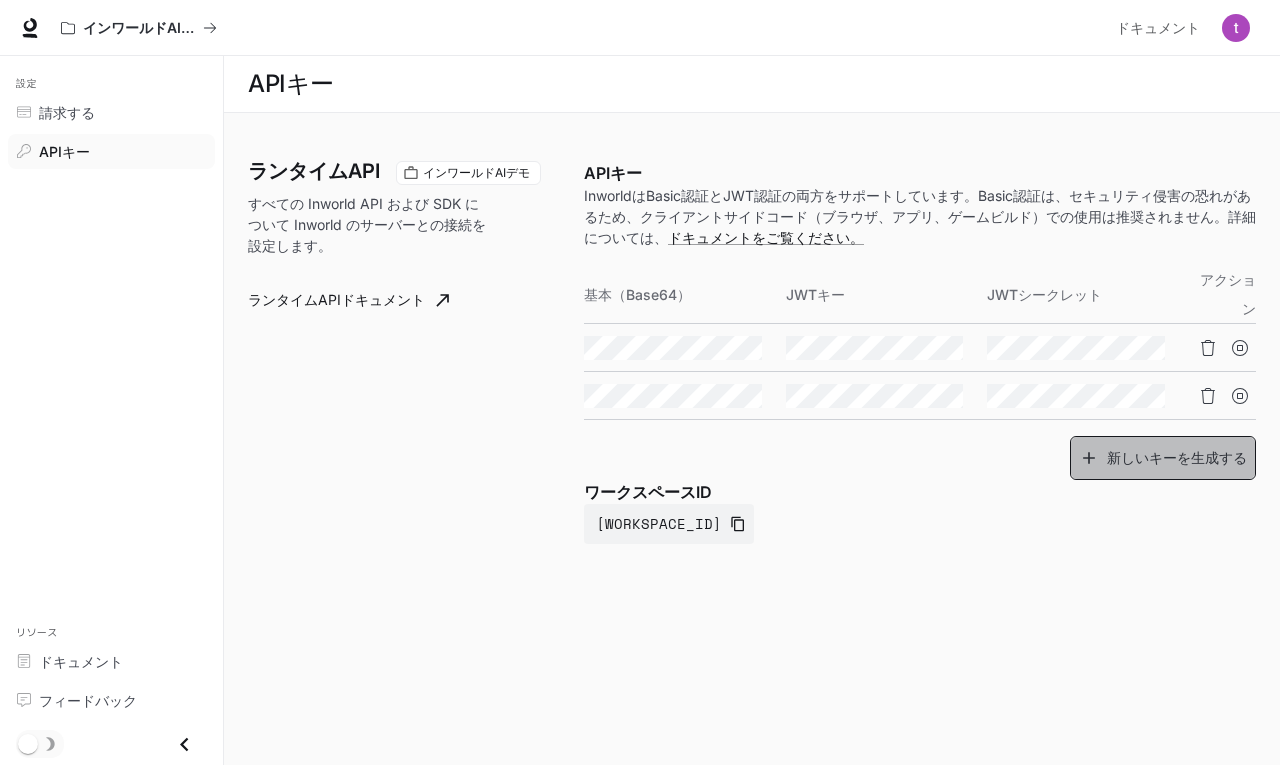 click on "新しいキーを生成する" at bounding box center [1177, 457] 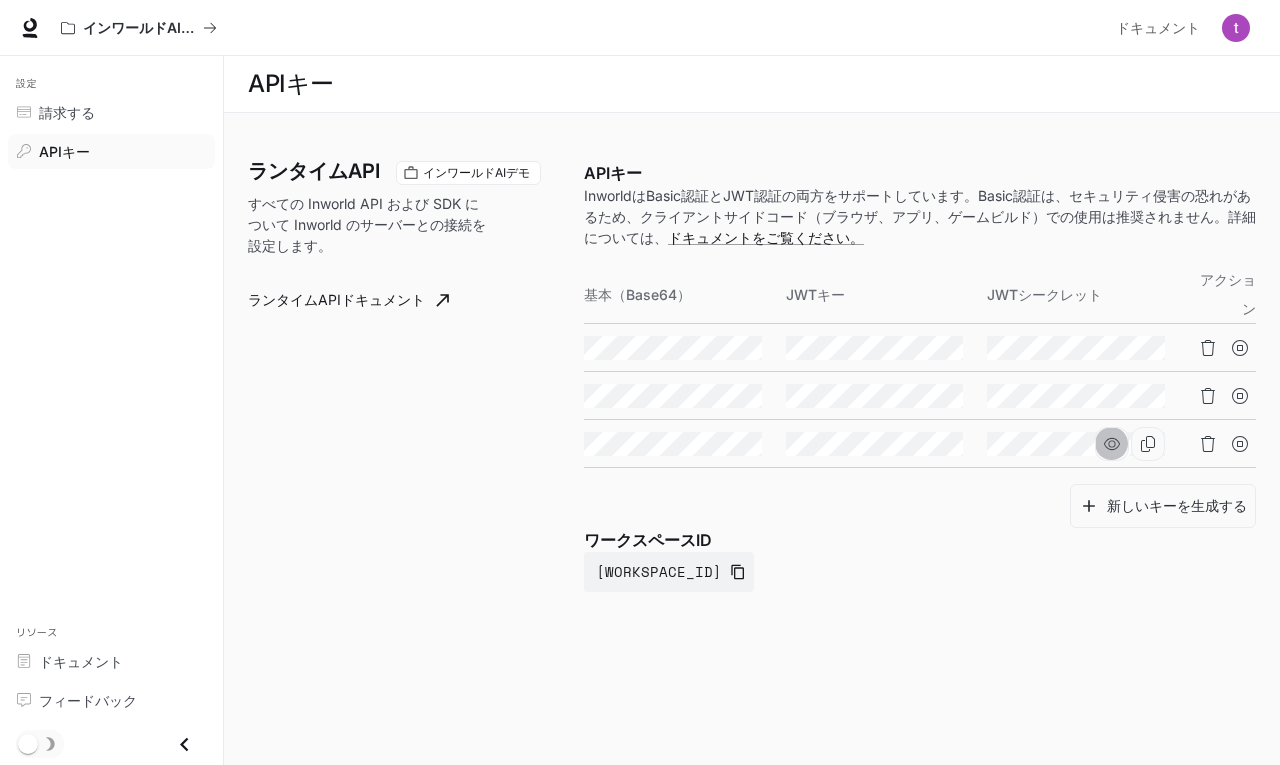 click at bounding box center (0, 0) 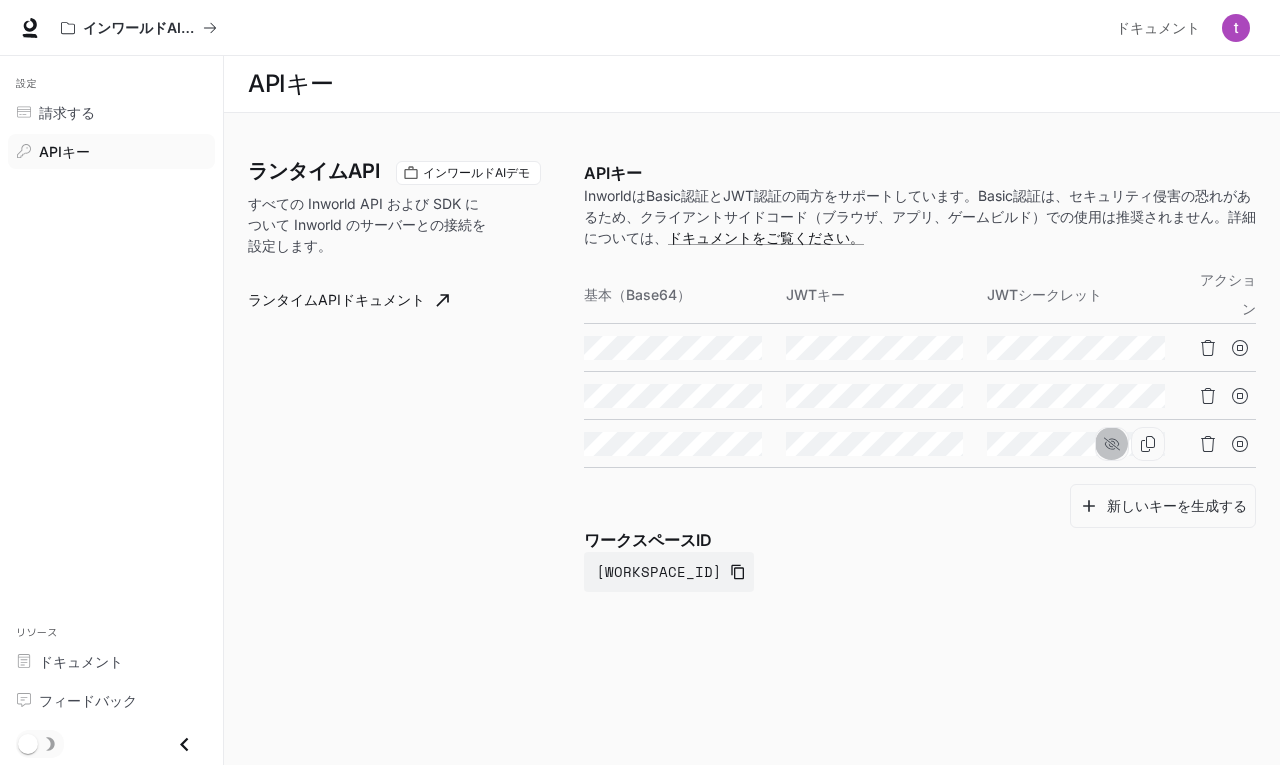 click at bounding box center (1112, 444) 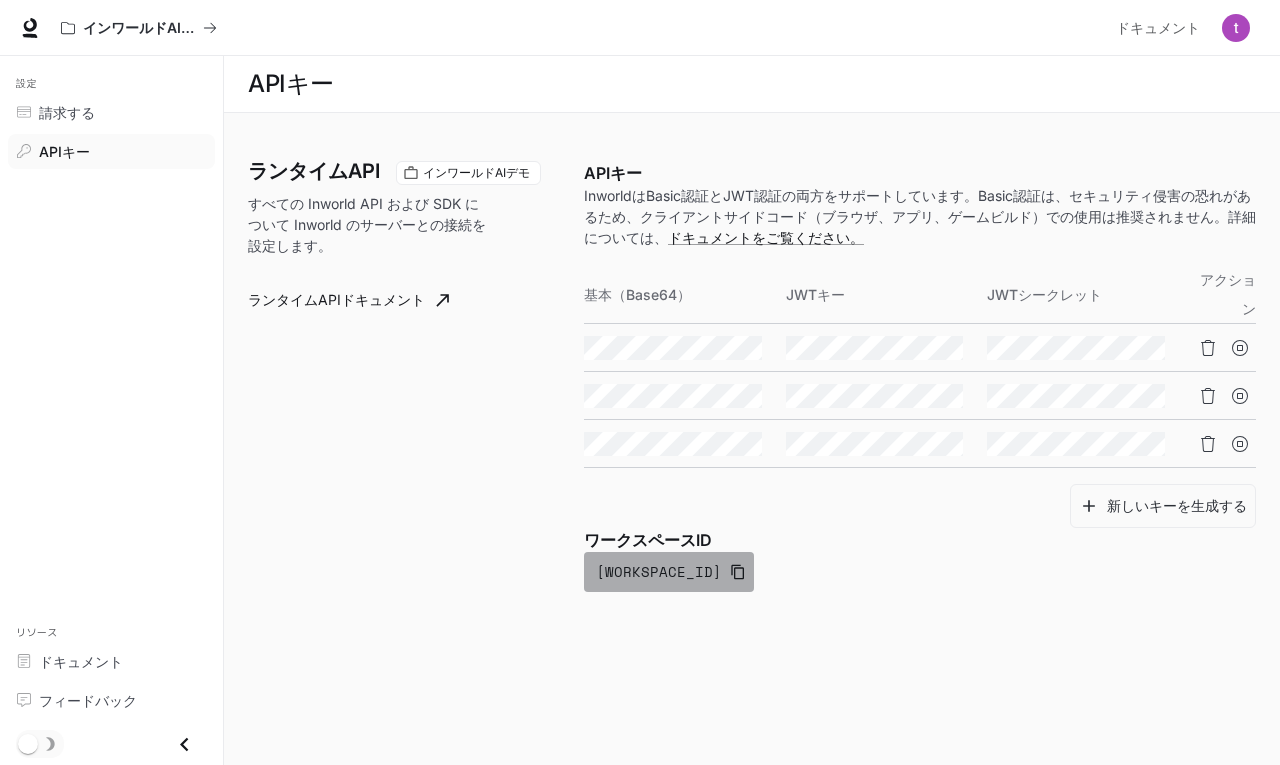 click on "デフォルト-crrpq9vdlkuv4hkltql4eg" at bounding box center (669, 572) 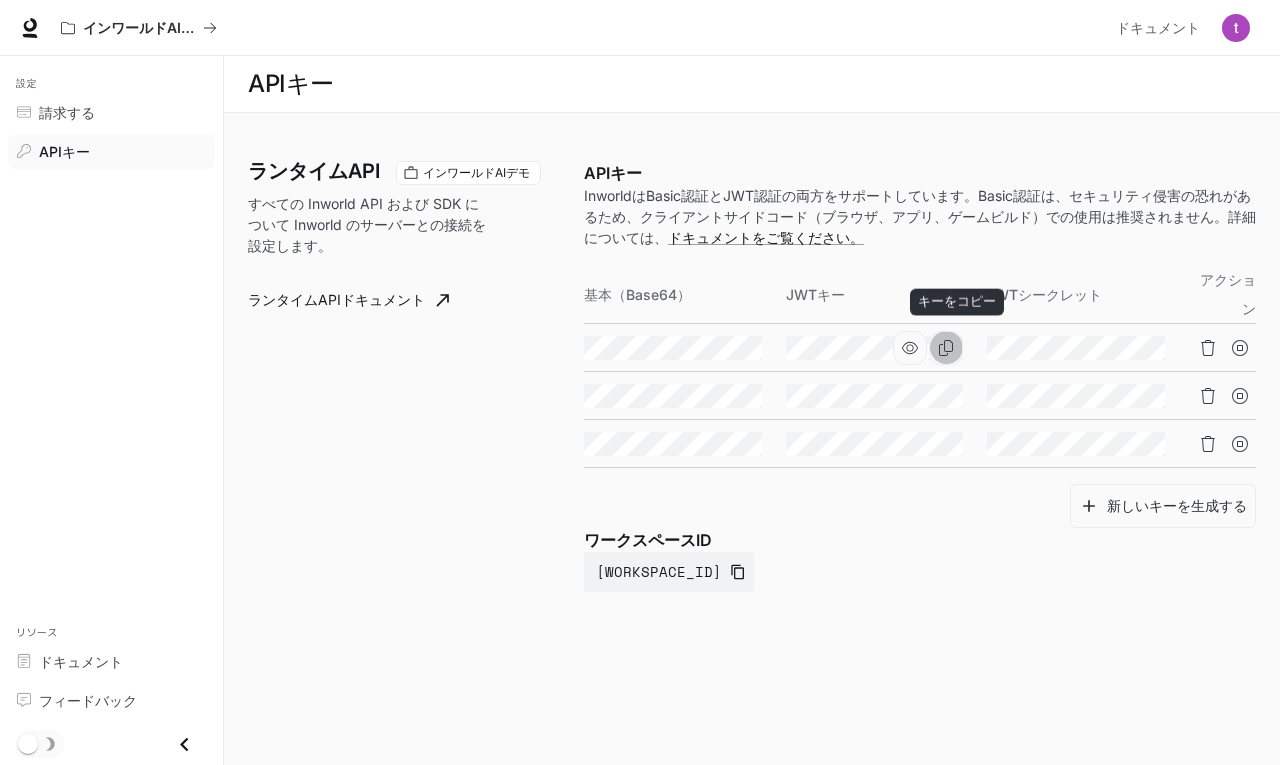 click at bounding box center [946, 348] 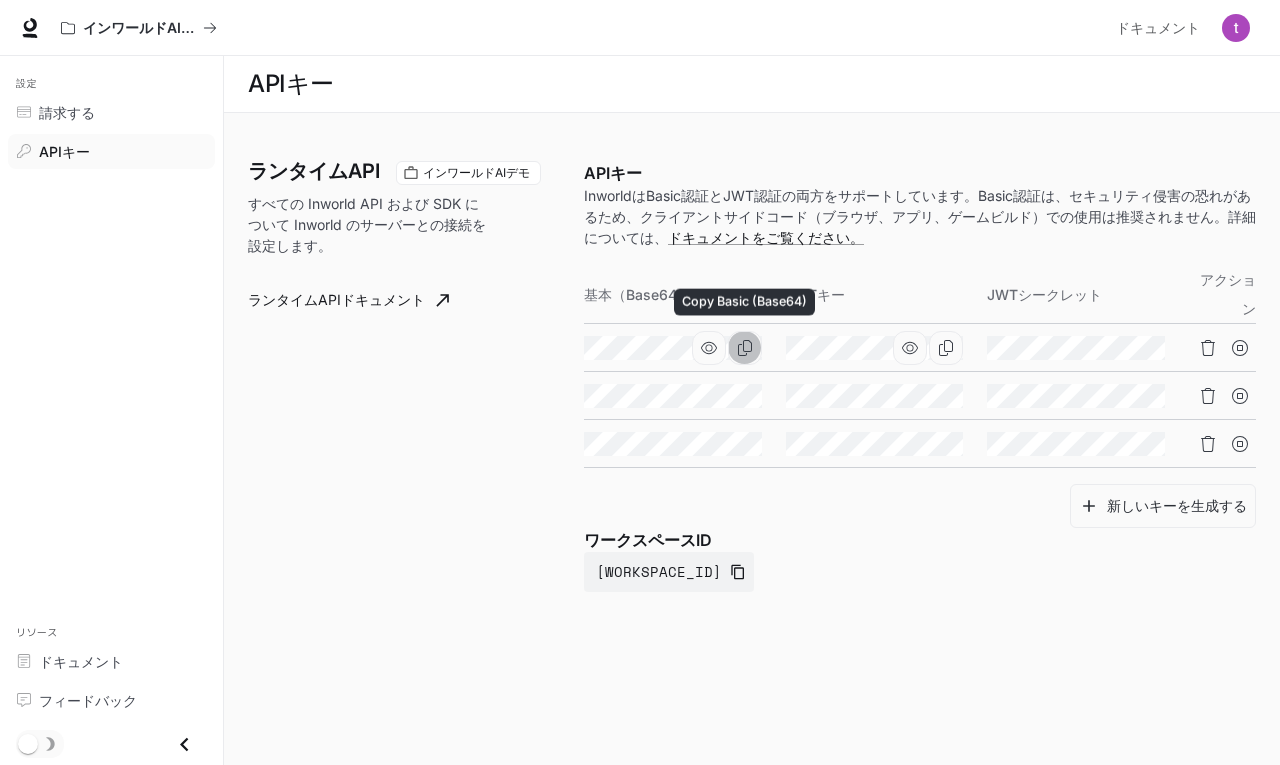 click at bounding box center [745, 348] 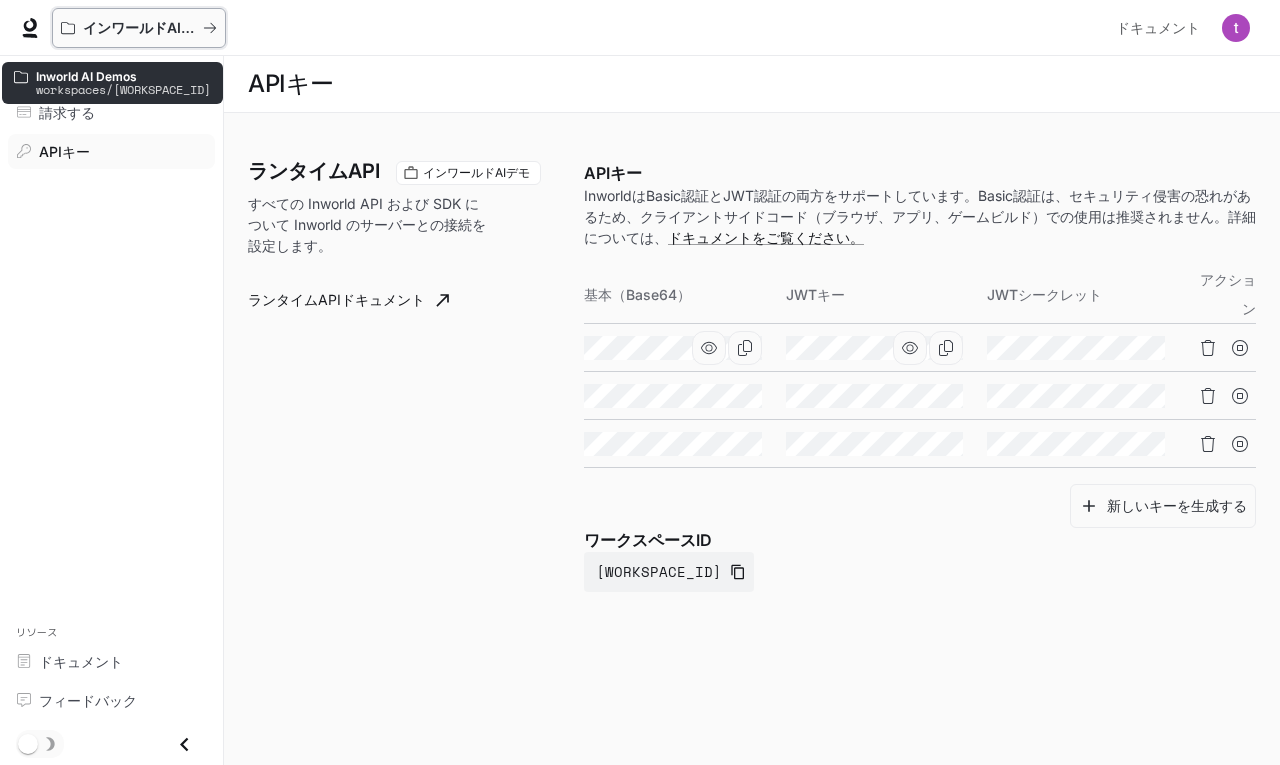 click on "インワールドAIデモ" at bounding box center [146, 27] 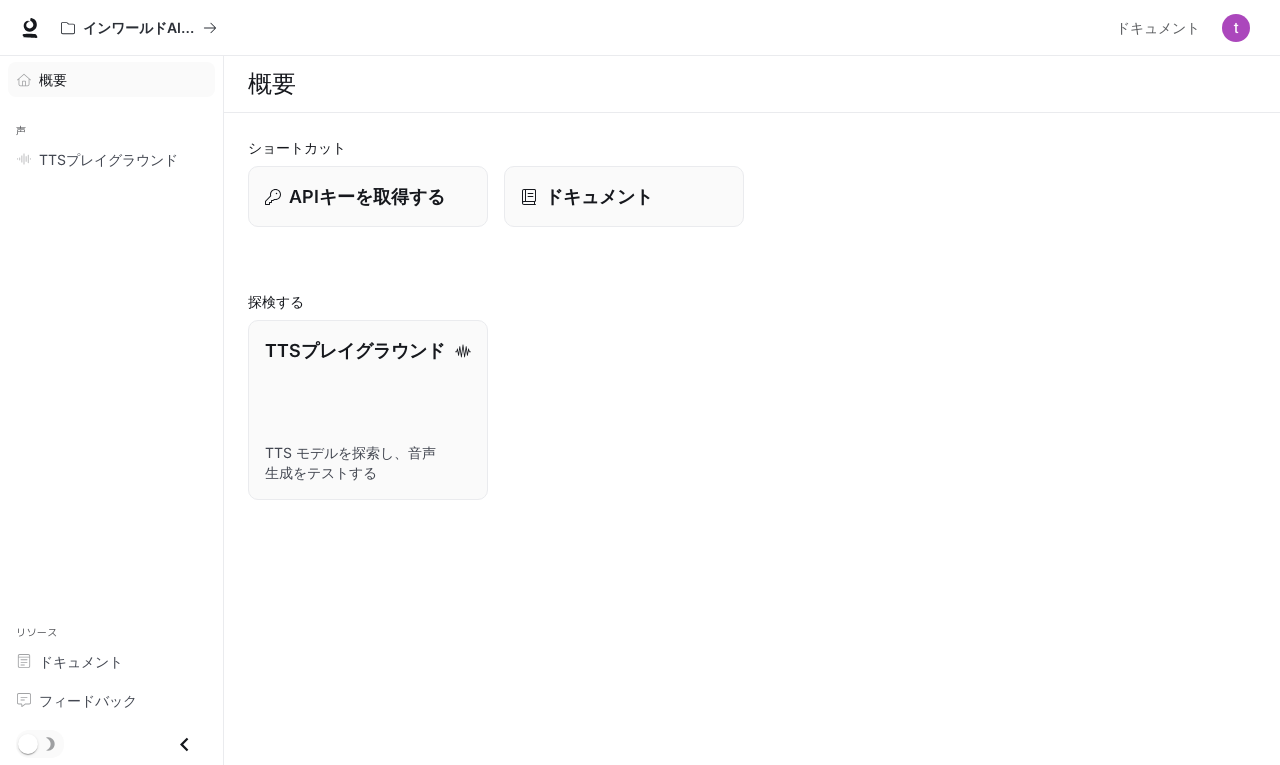 click on "概要" at bounding box center [53, 79] 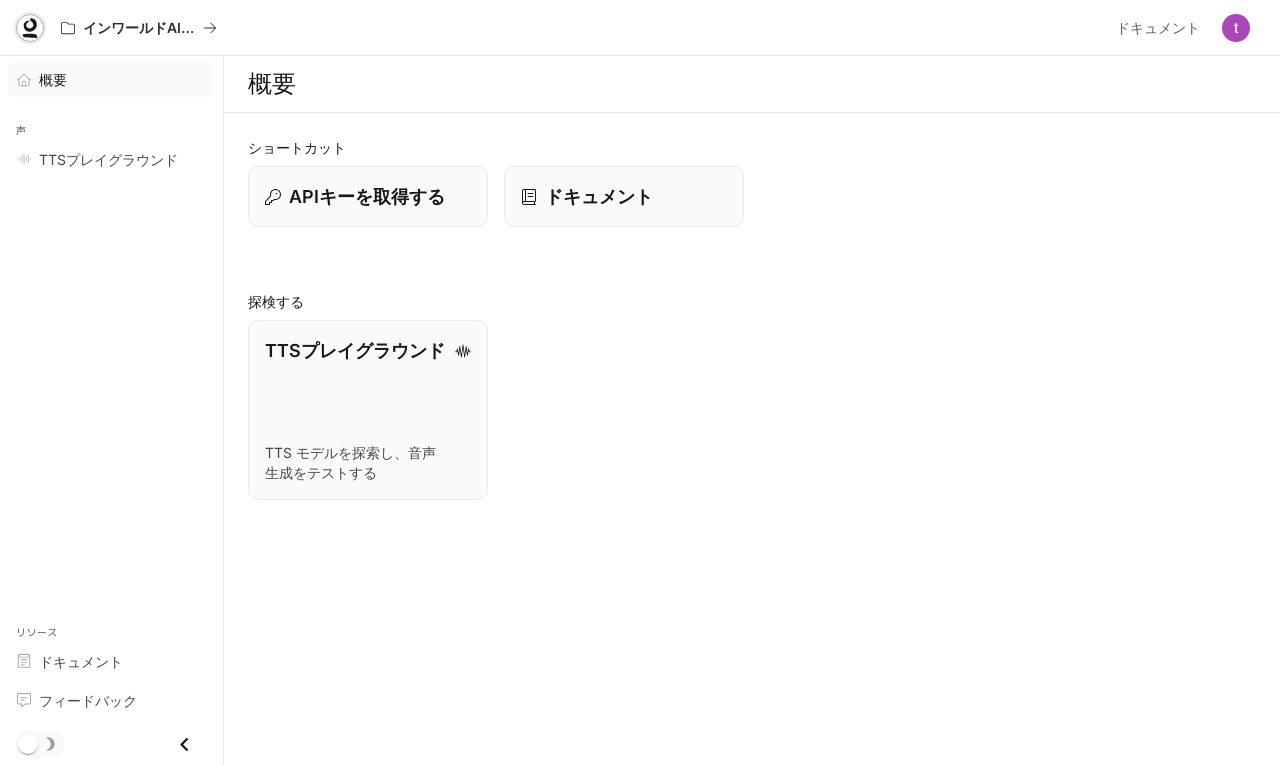 click at bounding box center (30, 25) 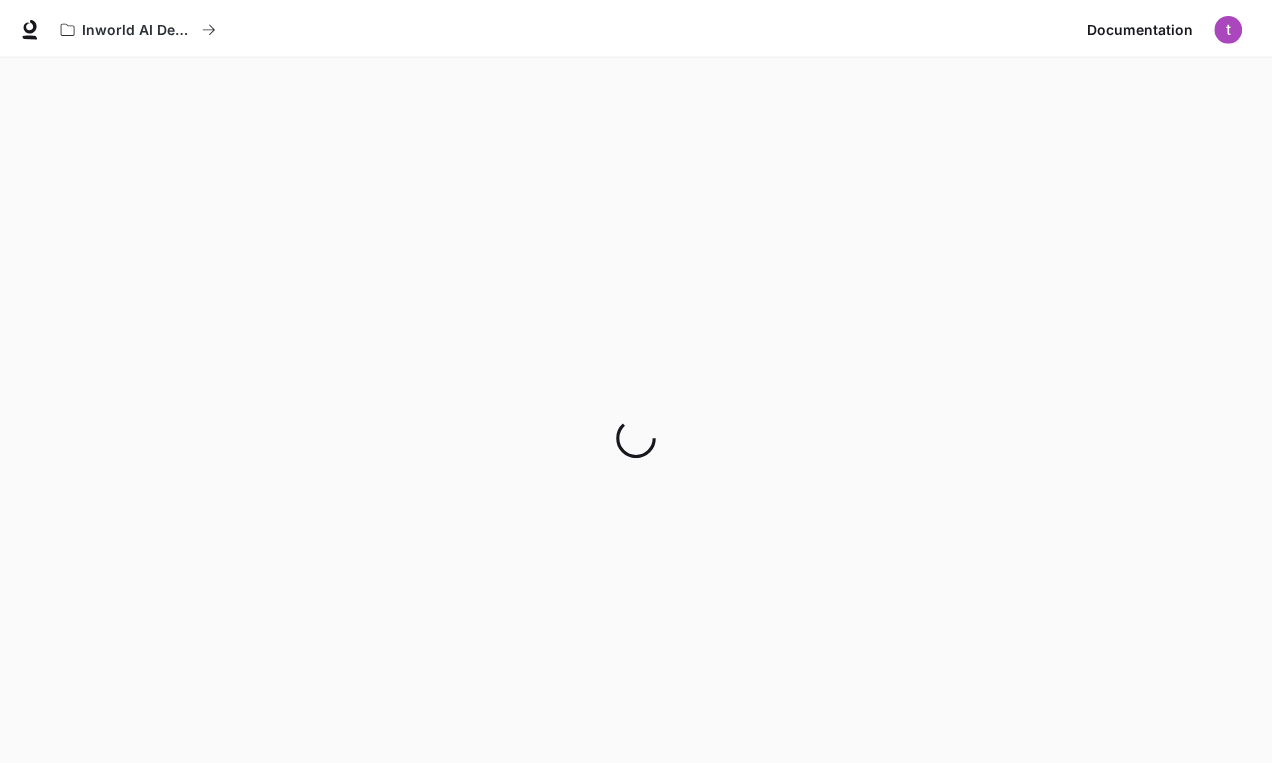 scroll, scrollTop: 0, scrollLeft: 0, axis: both 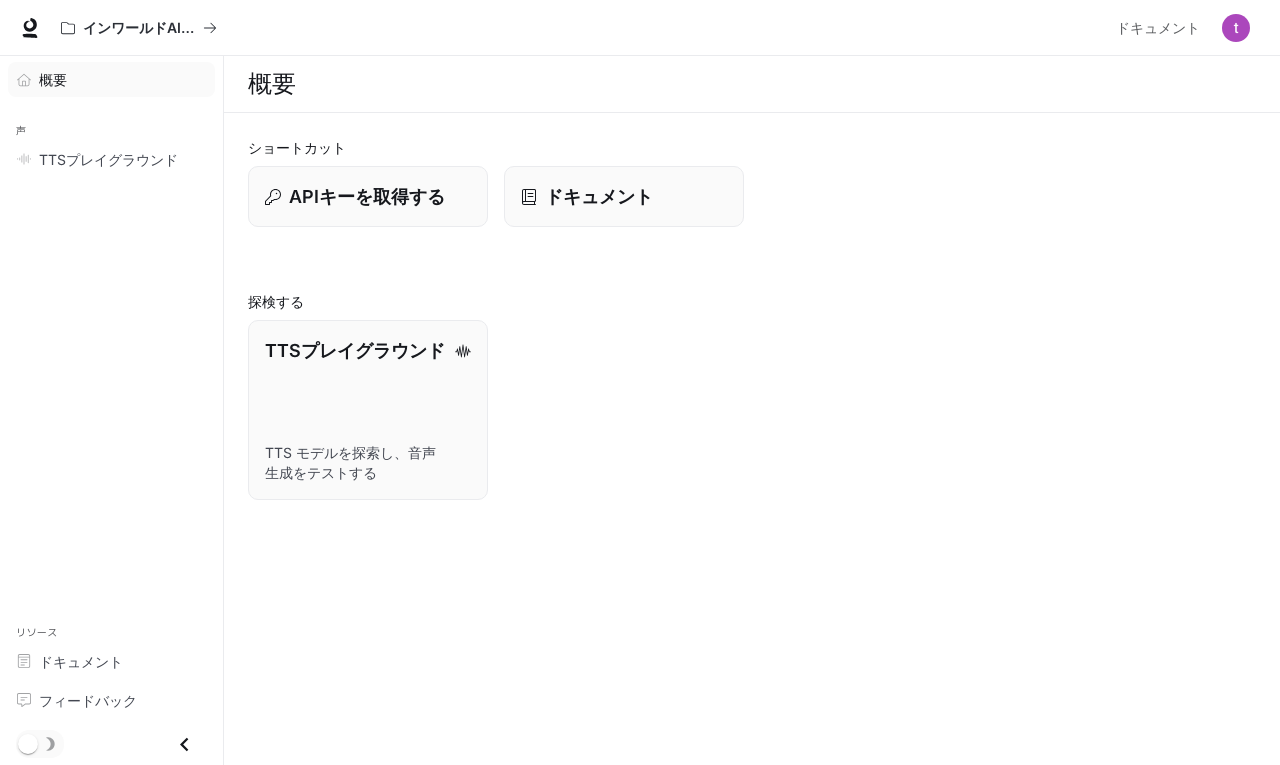 click on "概要" at bounding box center (53, 79) 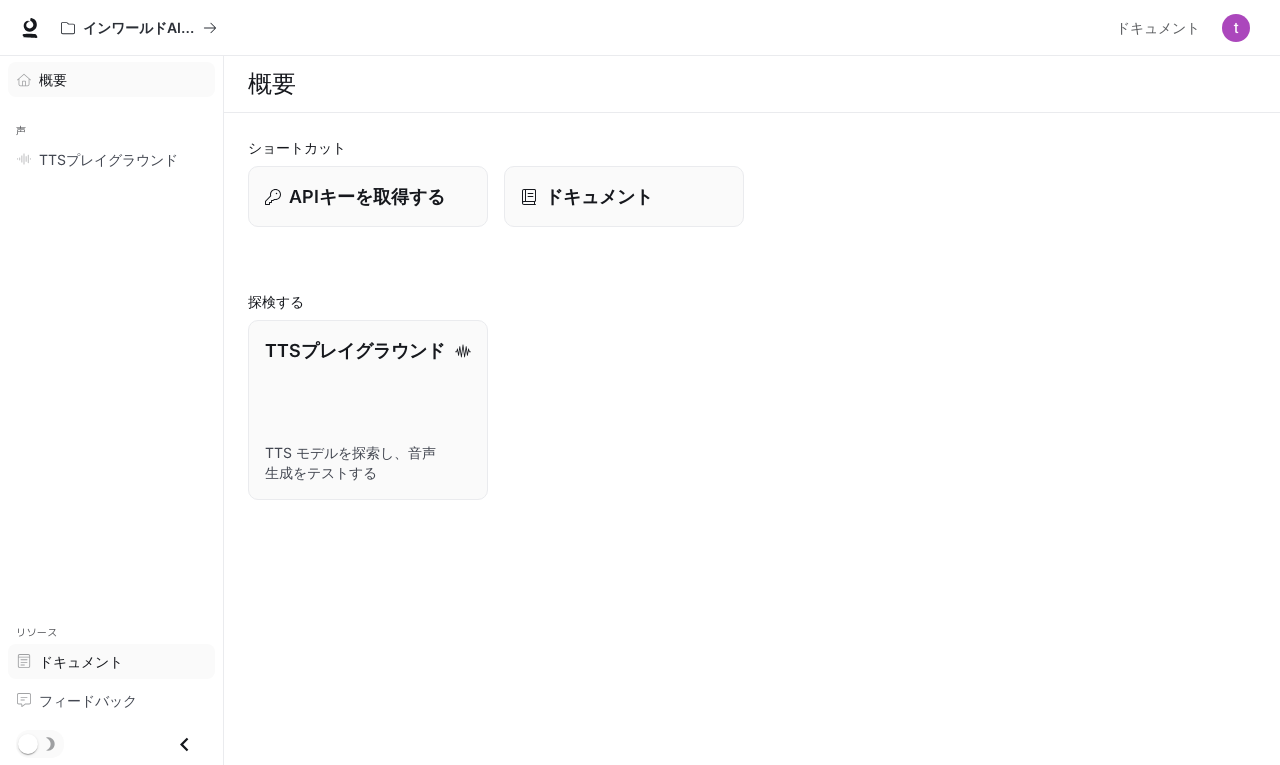 click on "ドキュメント" at bounding box center [81, 661] 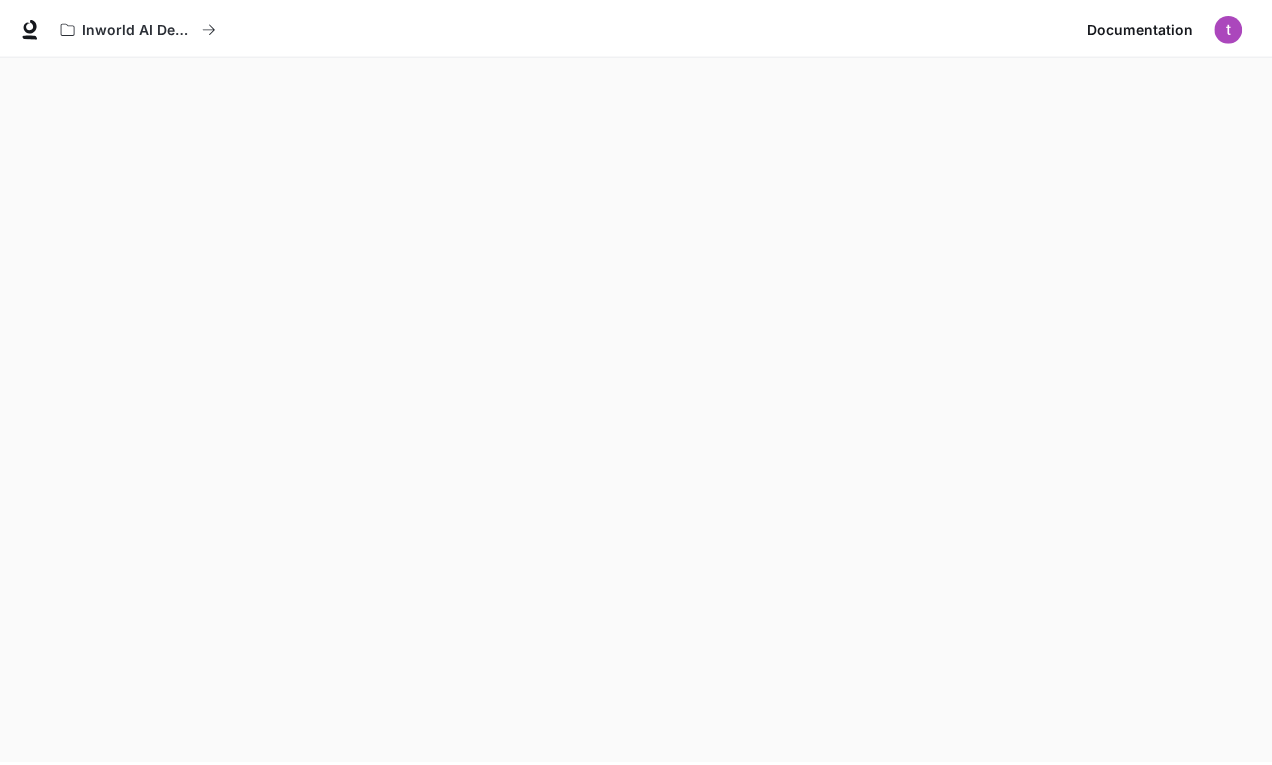 scroll, scrollTop: 0, scrollLeft: 0, axis: both 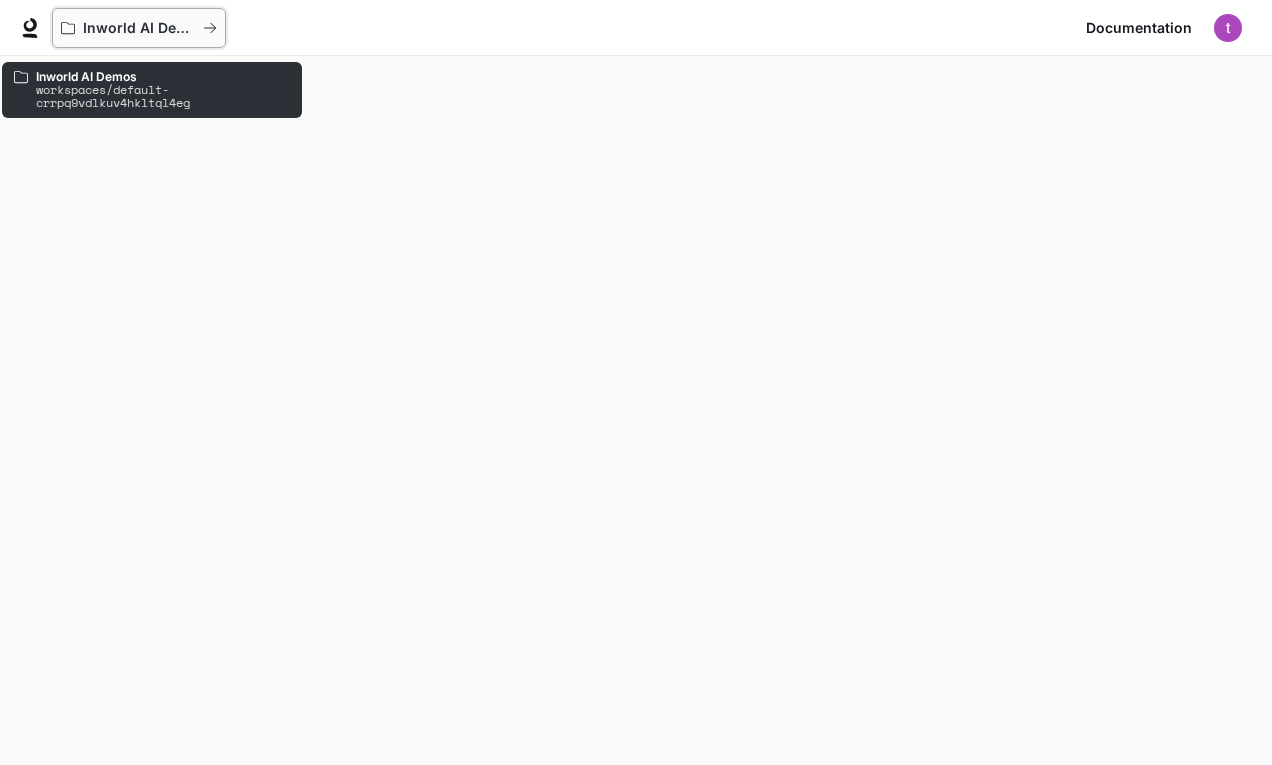 click on "Inworld AI Demos" at bounding box center [139, 28] 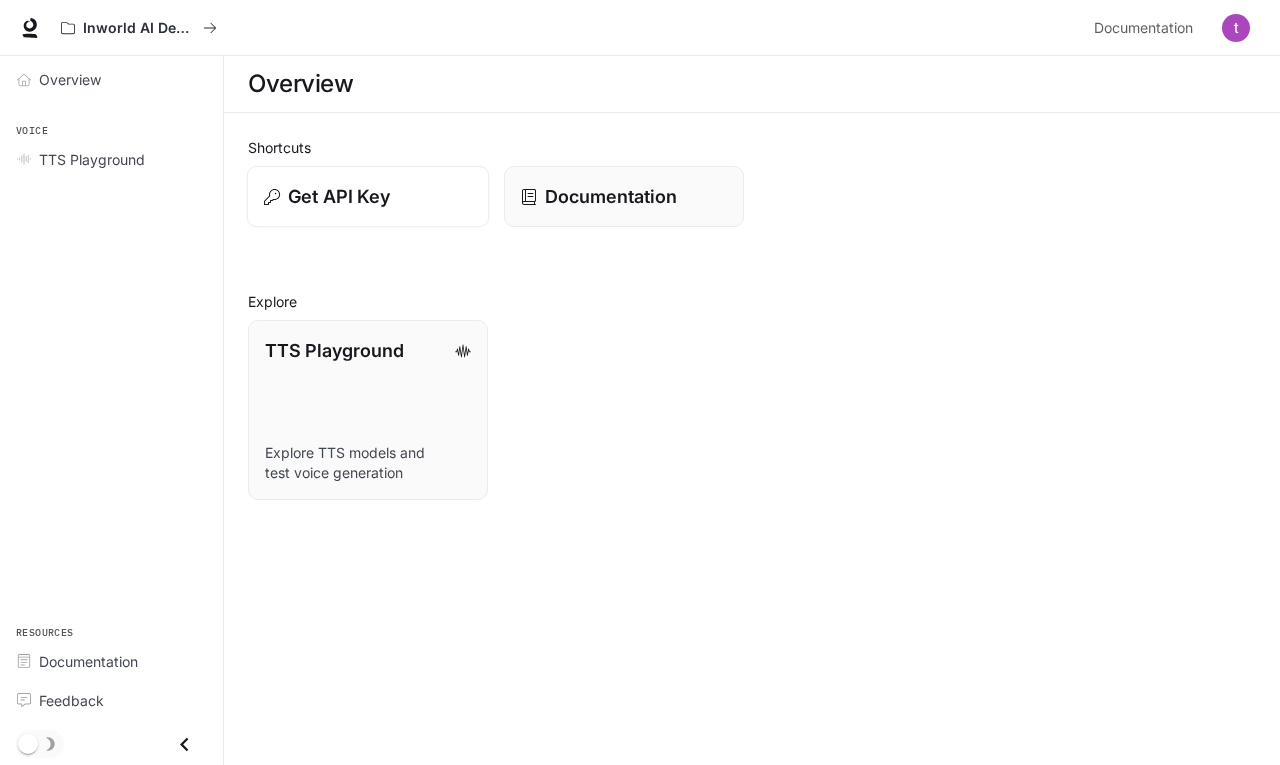 click on "Get API Key" at bounding box center (339, 196) 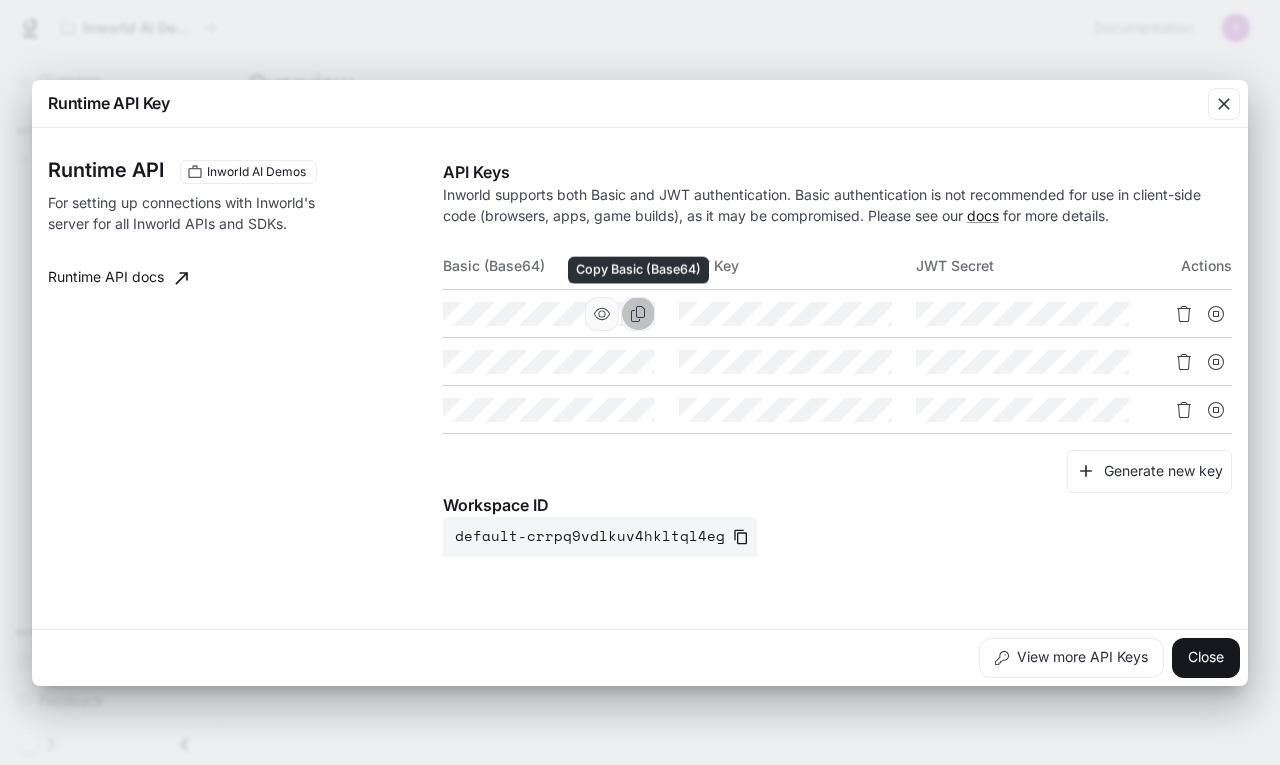 click at bounding box center [638, 314] 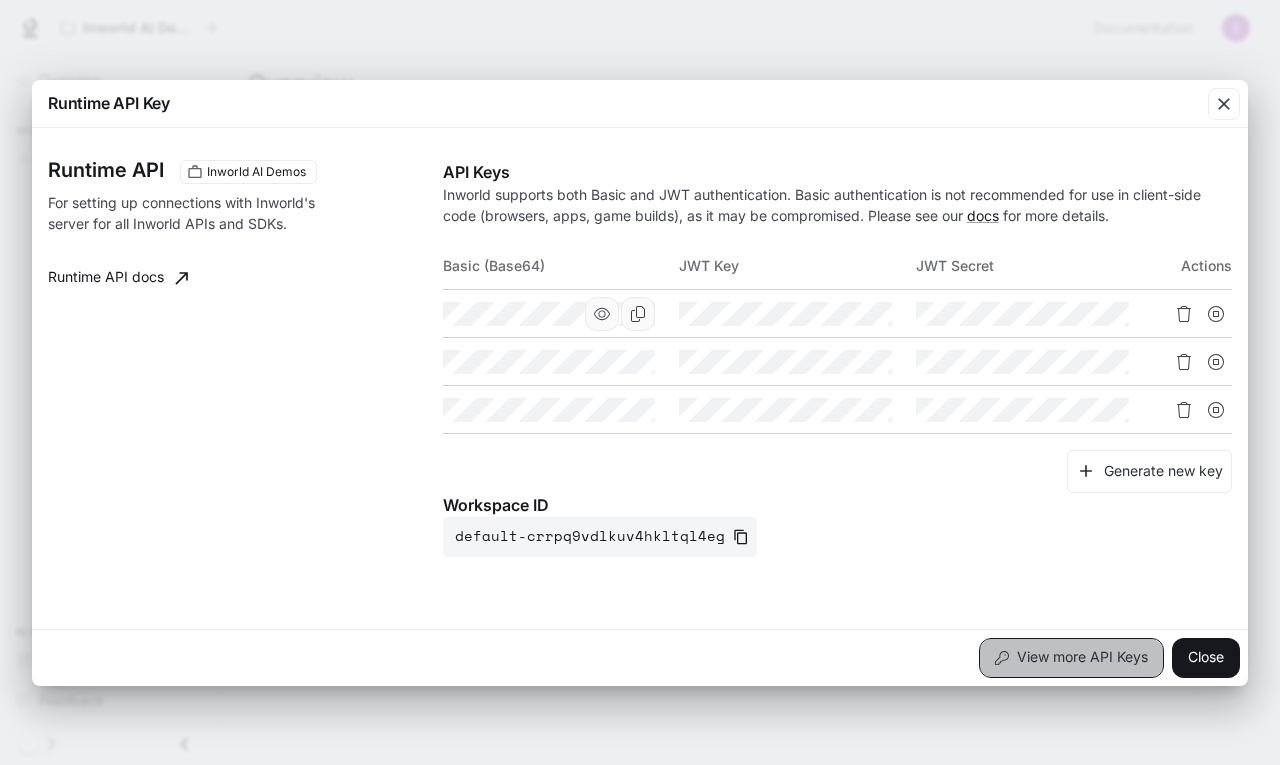 click on "View more API Keys" at bounding box center [1071, 658] 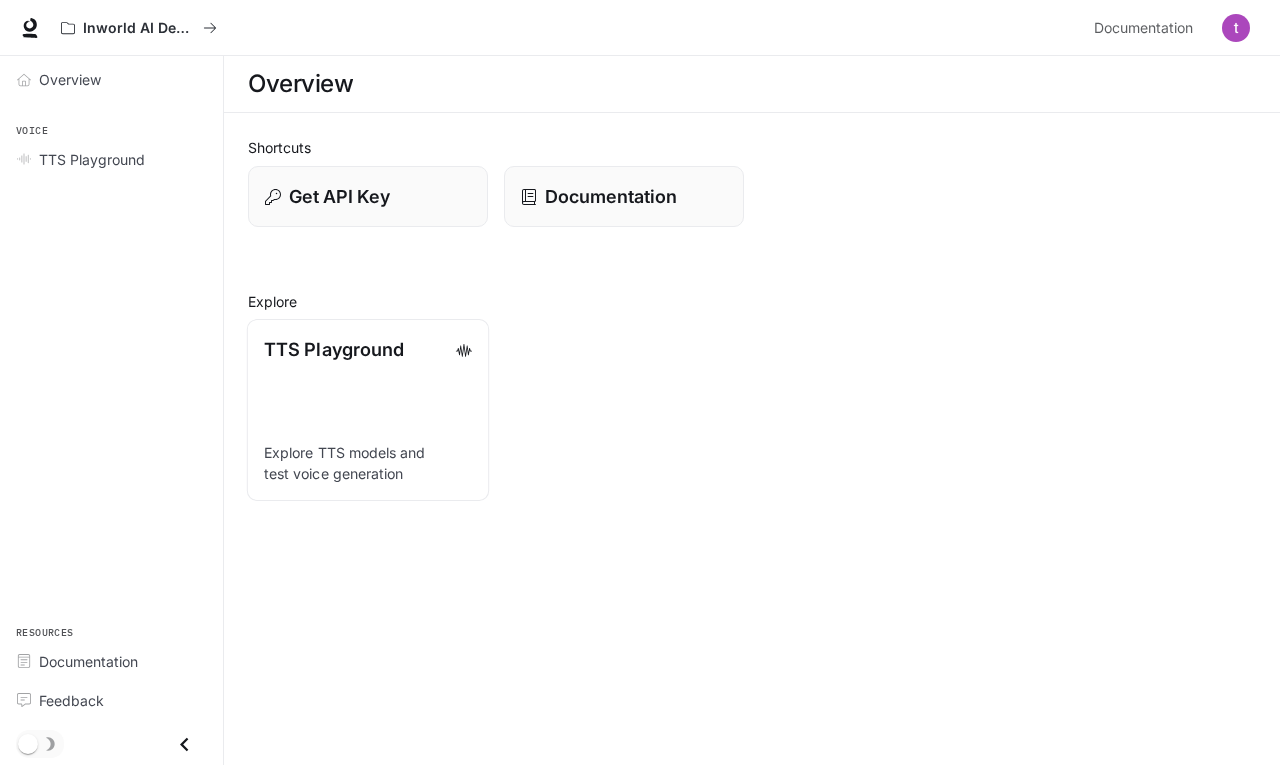click on "TTS Playground Explore TTS models and test voice generation" at bounding box center [368, 410] 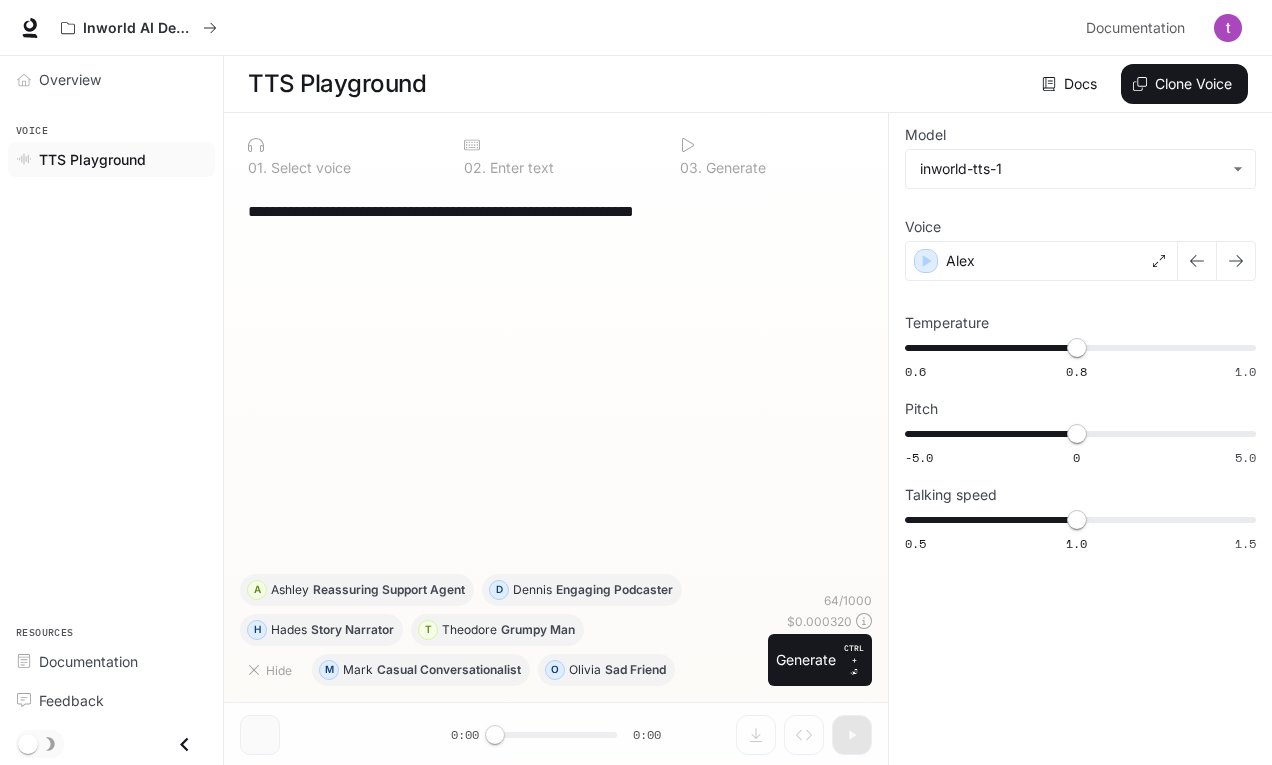 click on "**********" at bounding box center [556, 380] 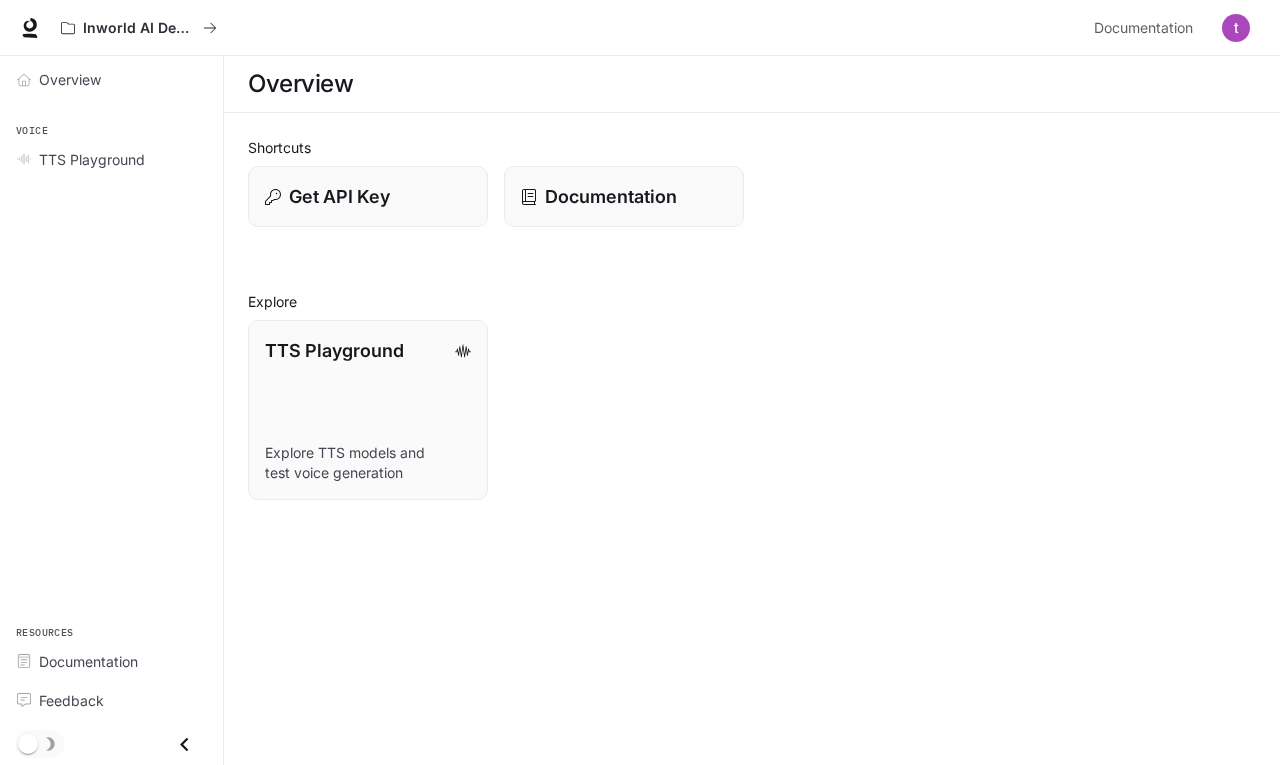 scroll, scrollTop: 0, scrollLeft: 0, axis: both 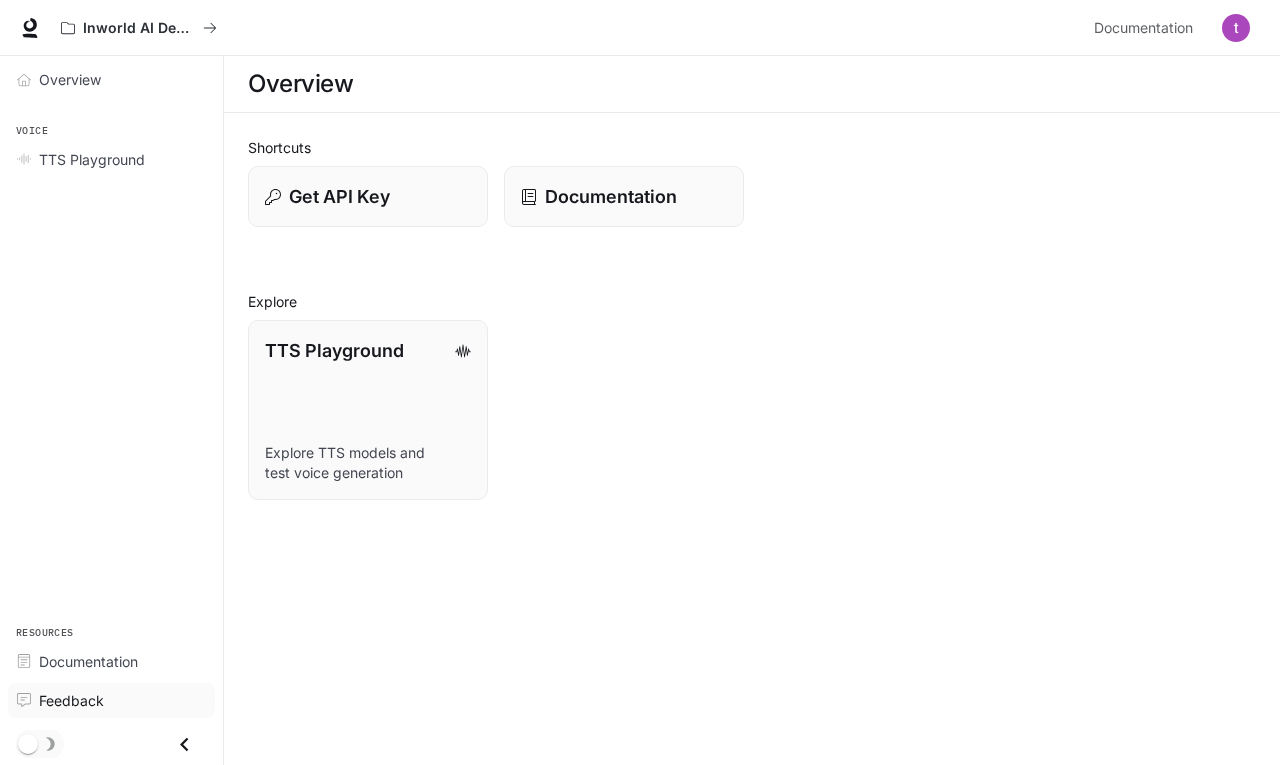 click on "Feedback" at bounding box center [71, 700] 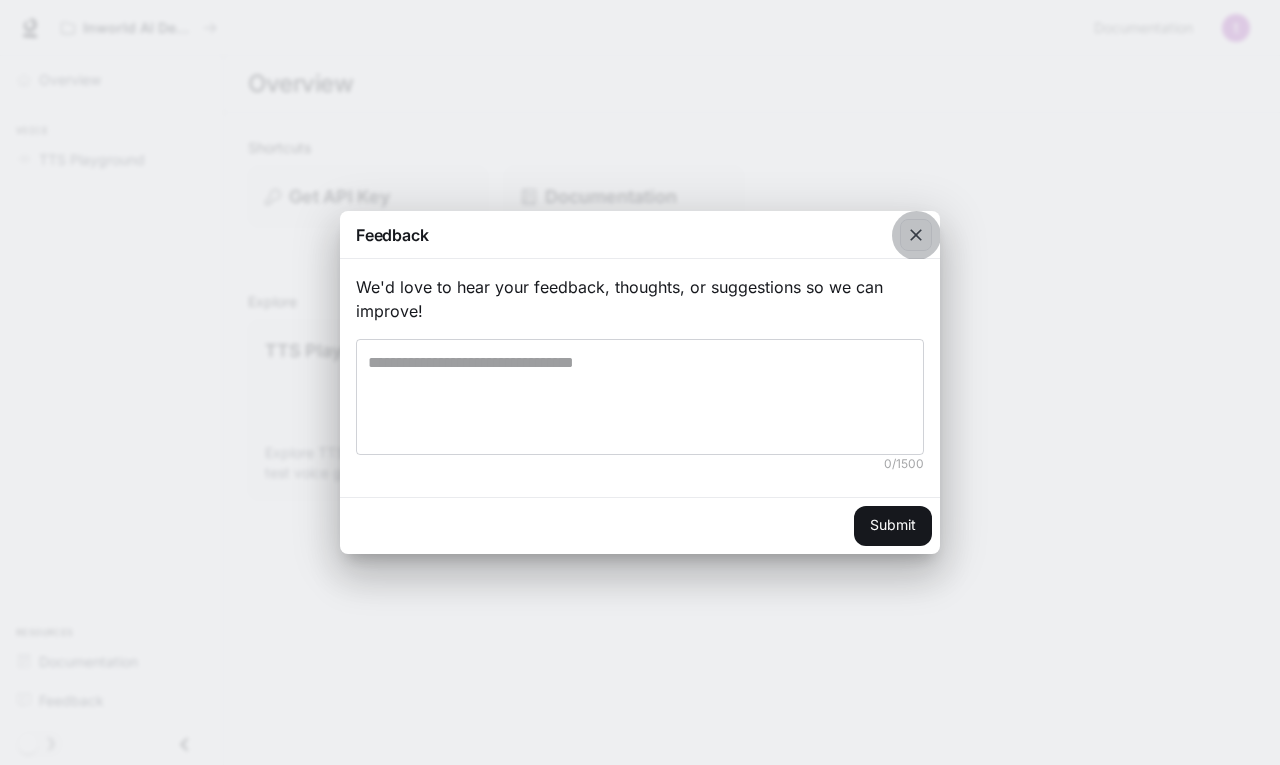 click at bounding box center (916, 235) 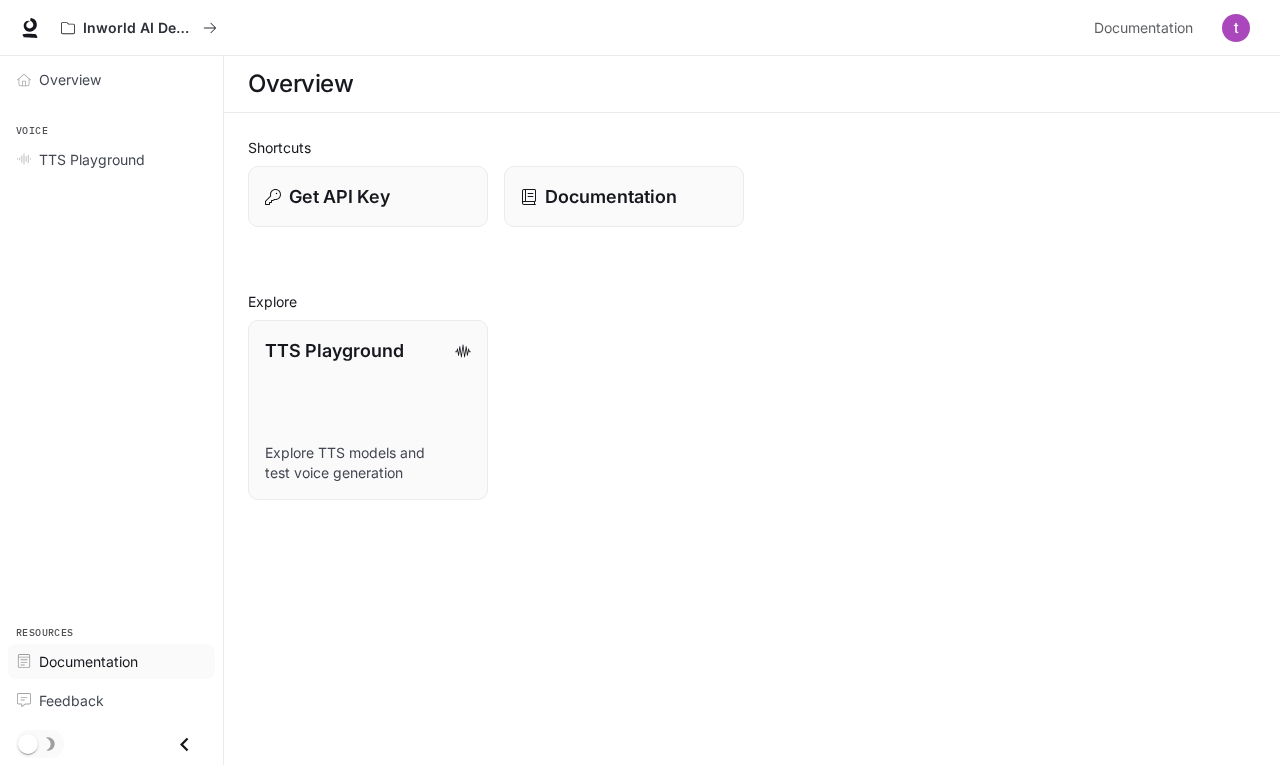 click on "Documentation" at bounding box center (88, 661) 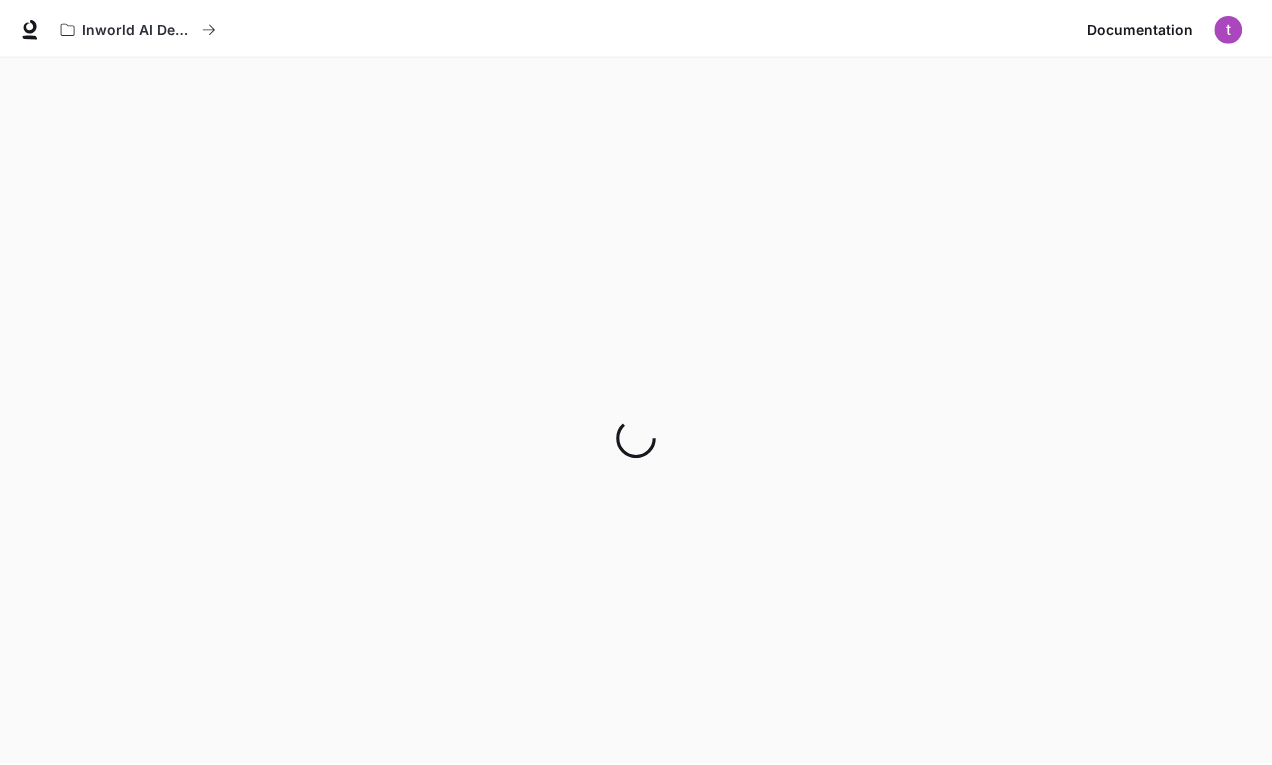 scroll, scrollTop: 0, scrollLeft: 0, axis: both 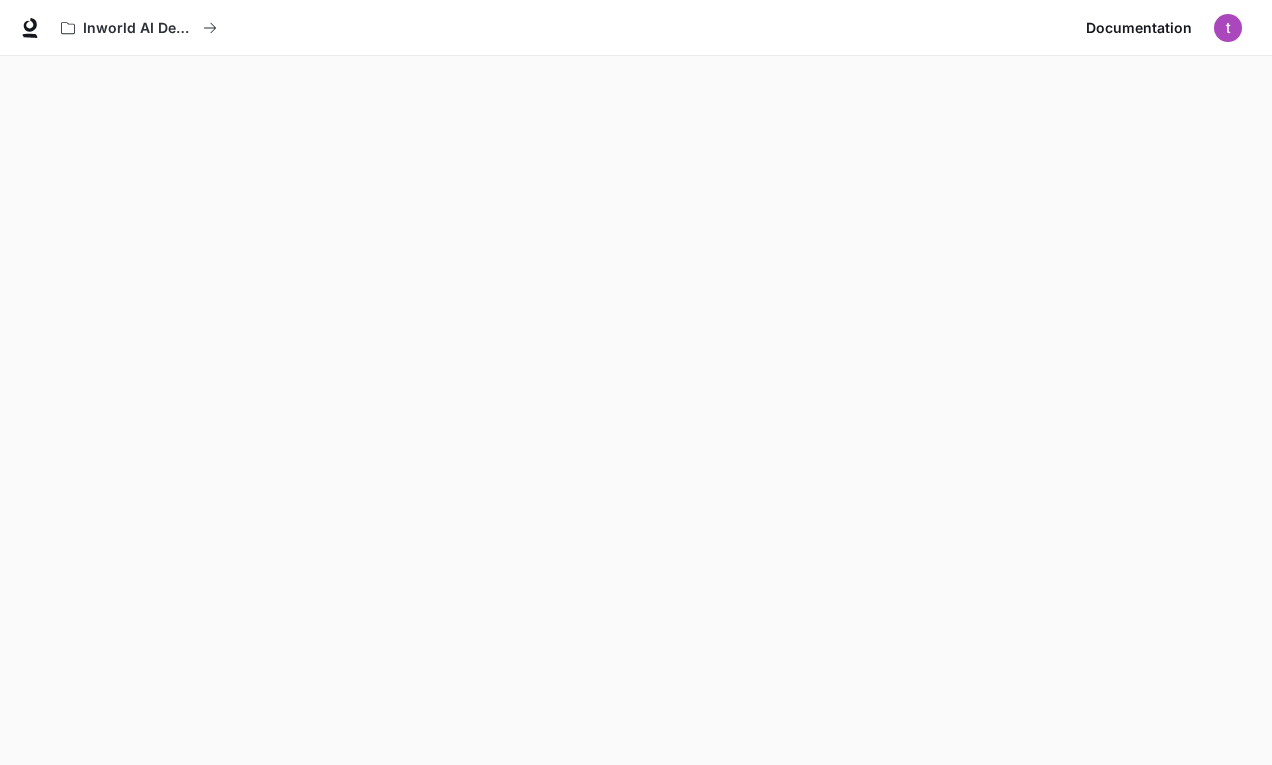click at bounding box center (1228, 28) 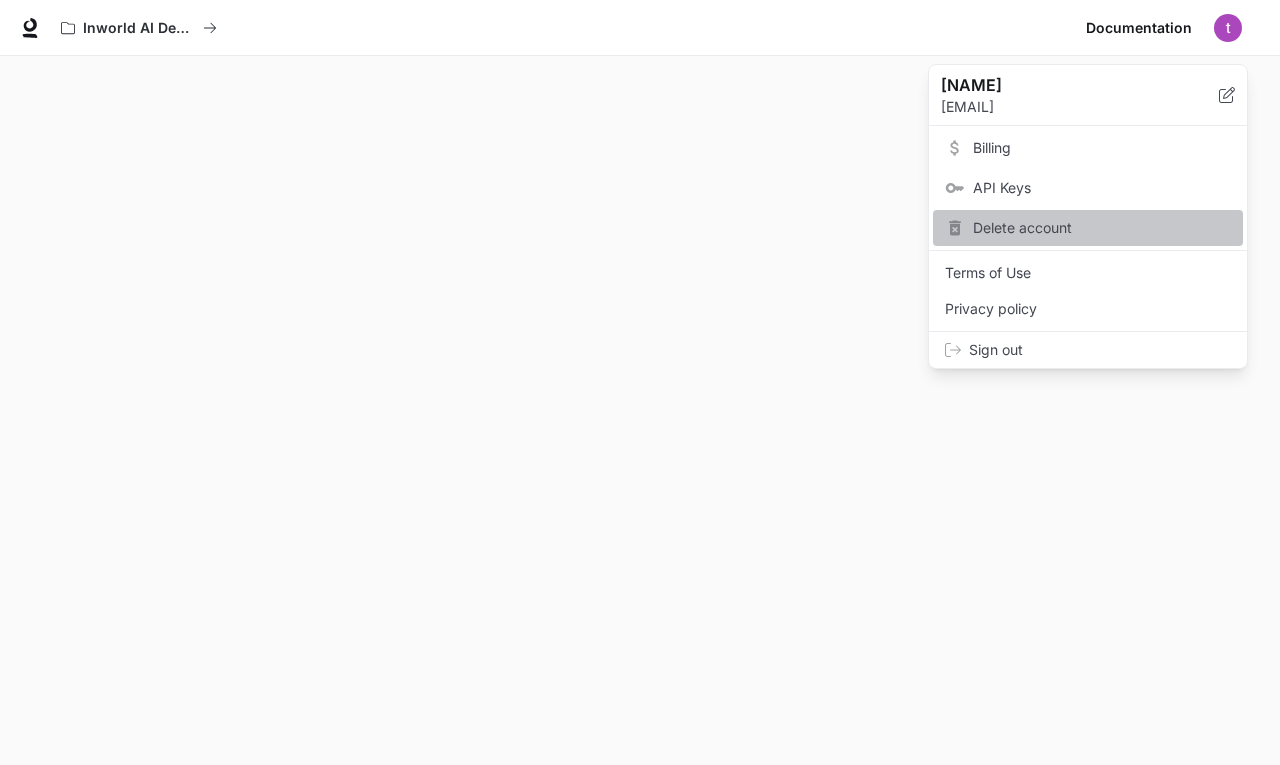 click on "Delete account" at bounding box center [1102, 228] 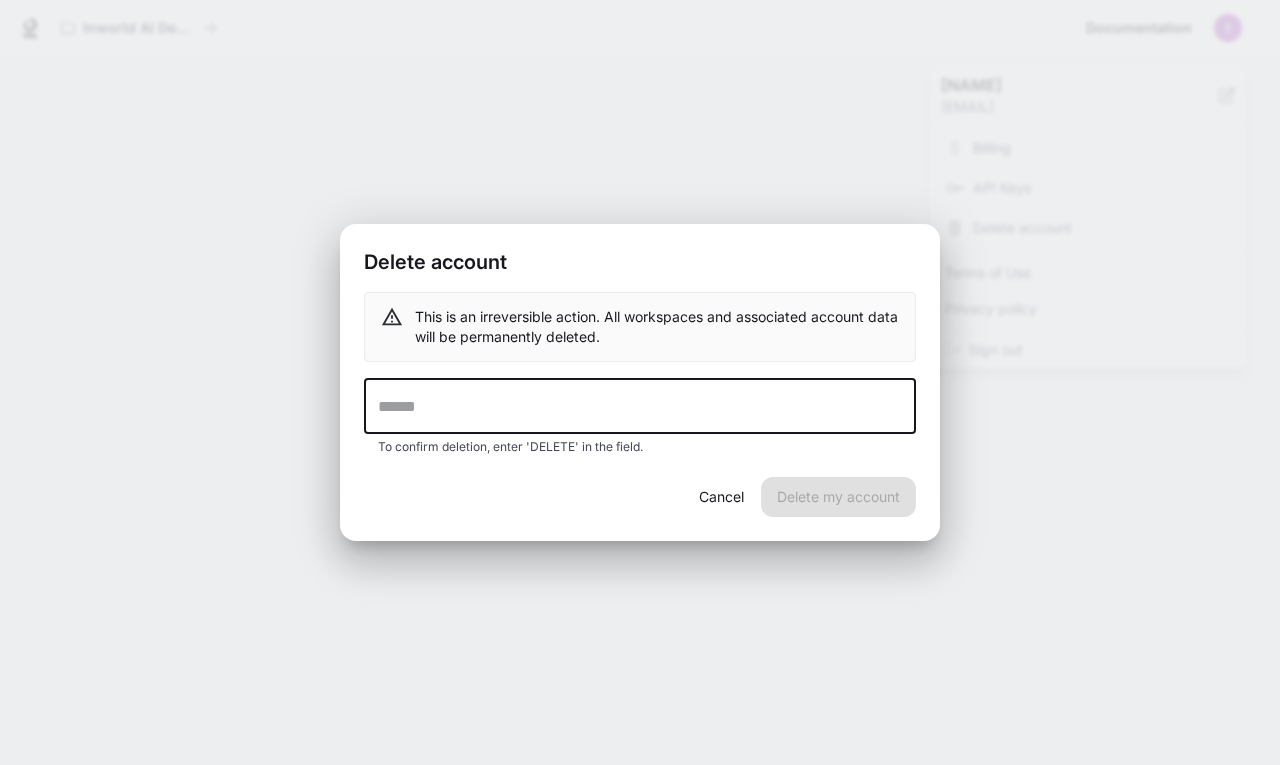 click at bounding box center (640, 406) 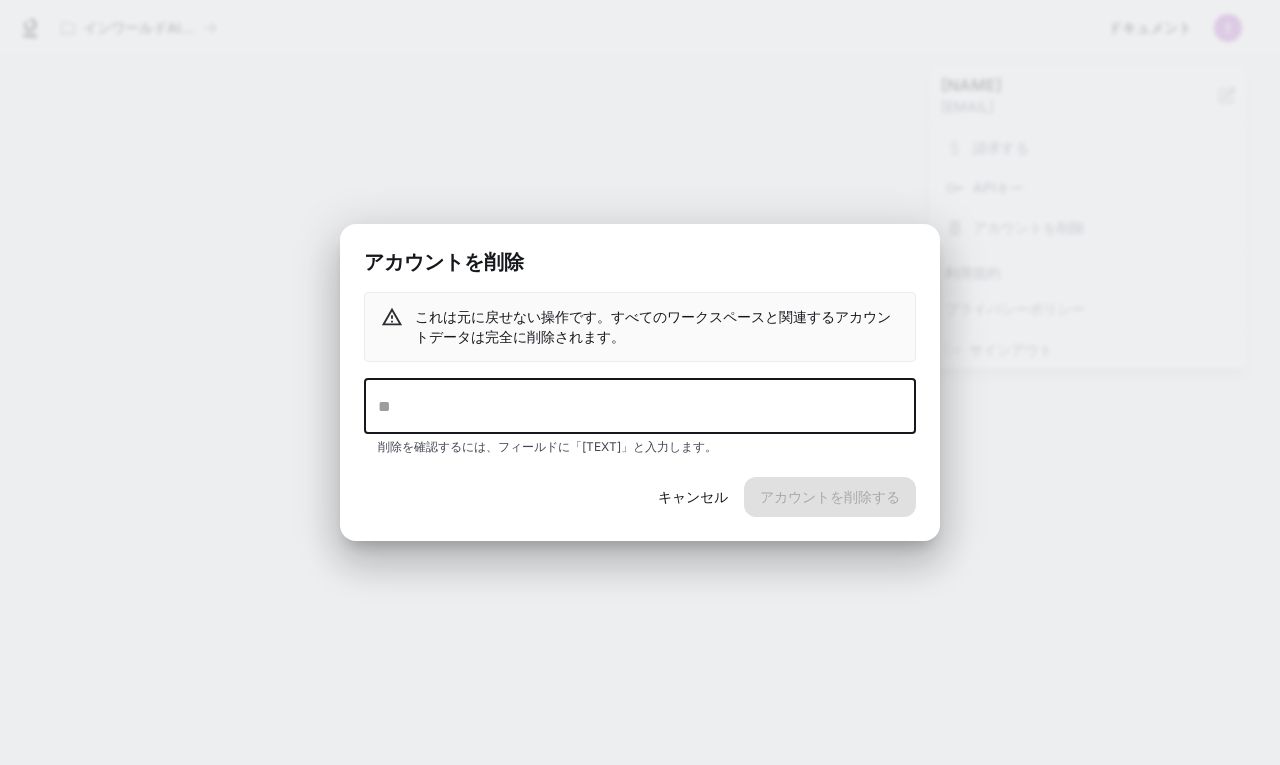 click at bounding box center [640, 406] 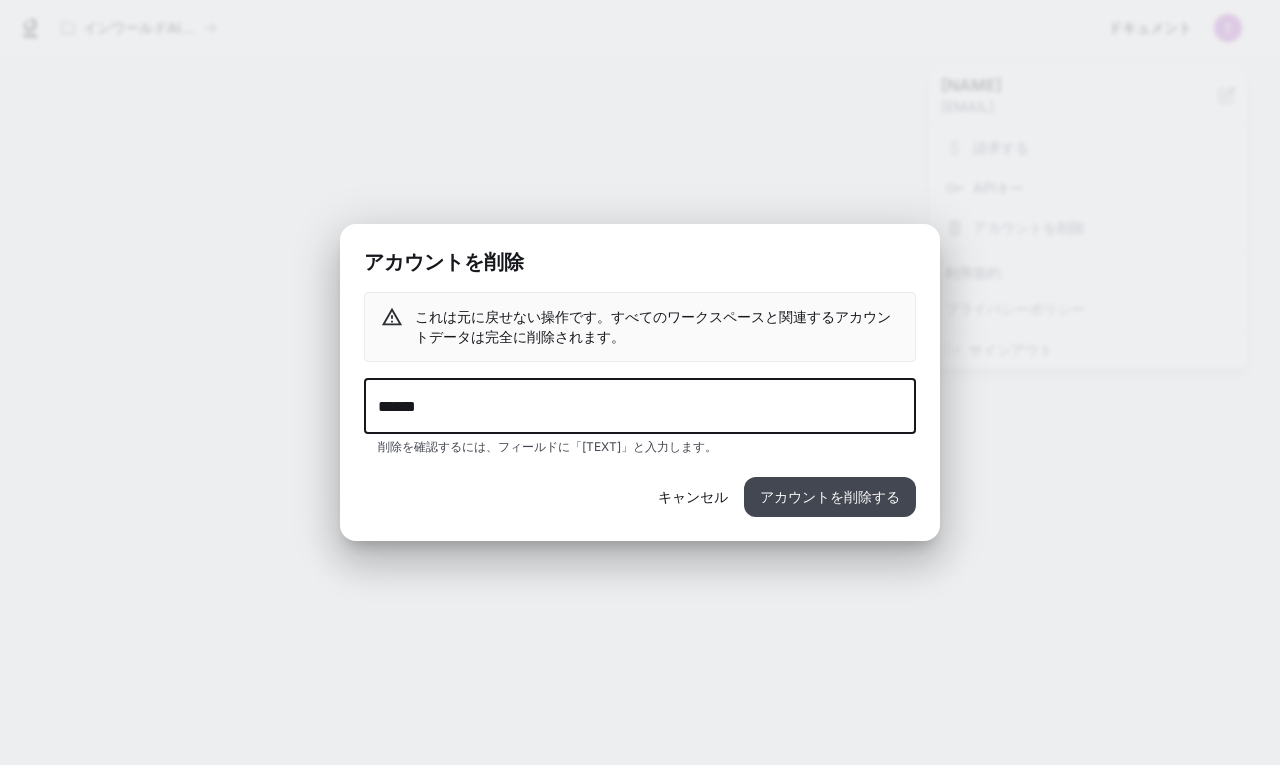 type on "******" 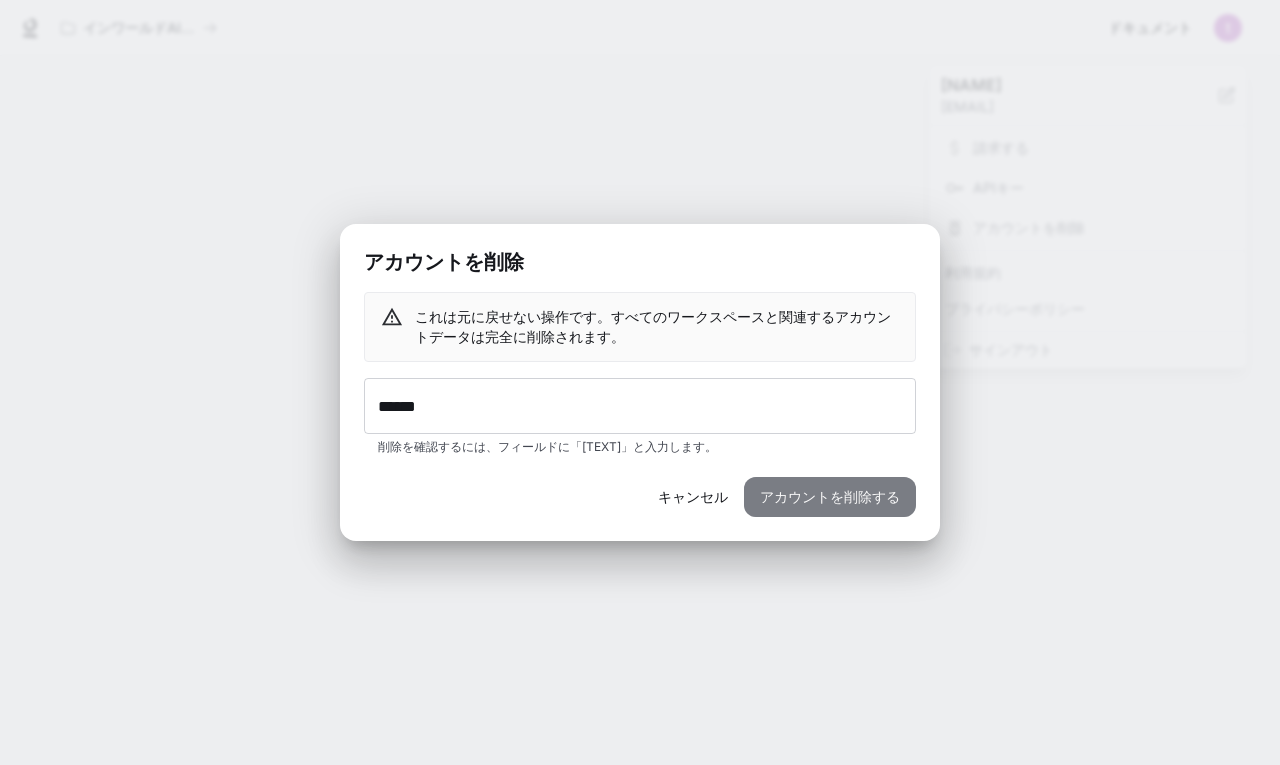 click on "アカウントを削除する" at bounding box center [830, 496] 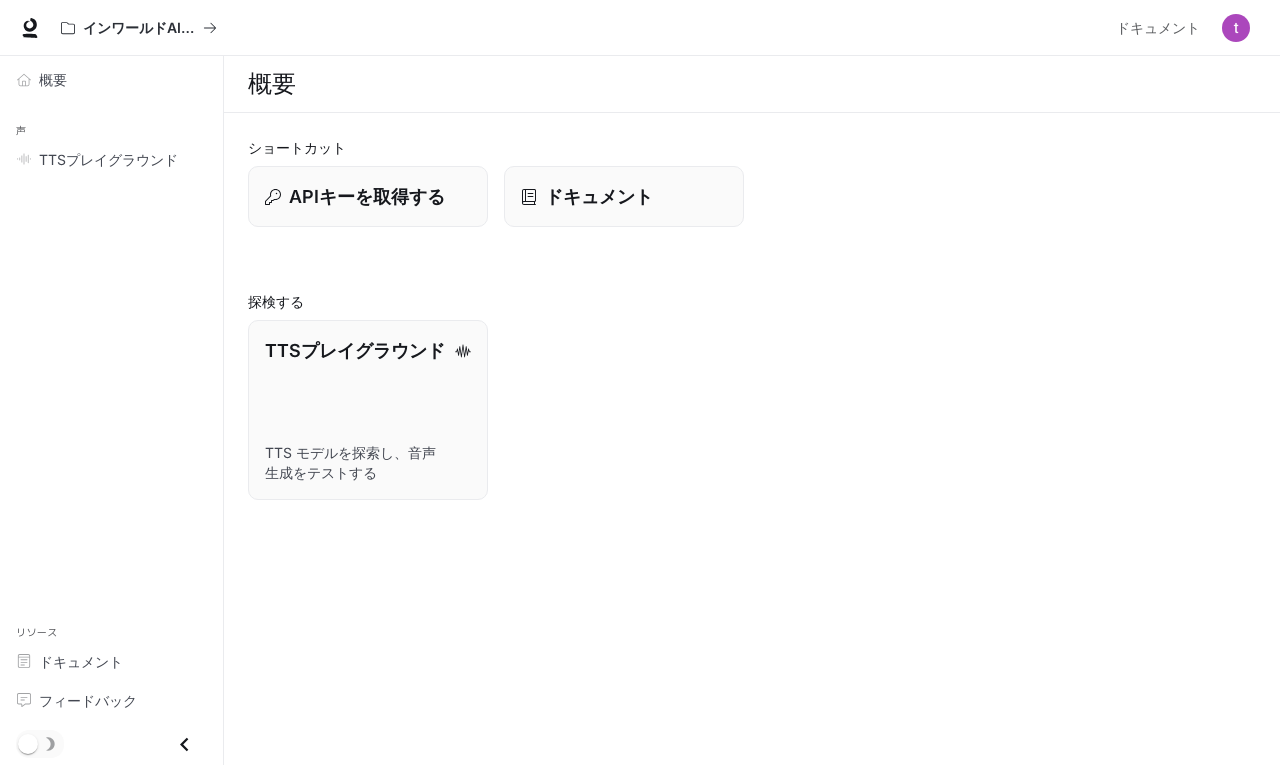 scroll, scrollTop: 0, scrollLeft: 0, axis: both 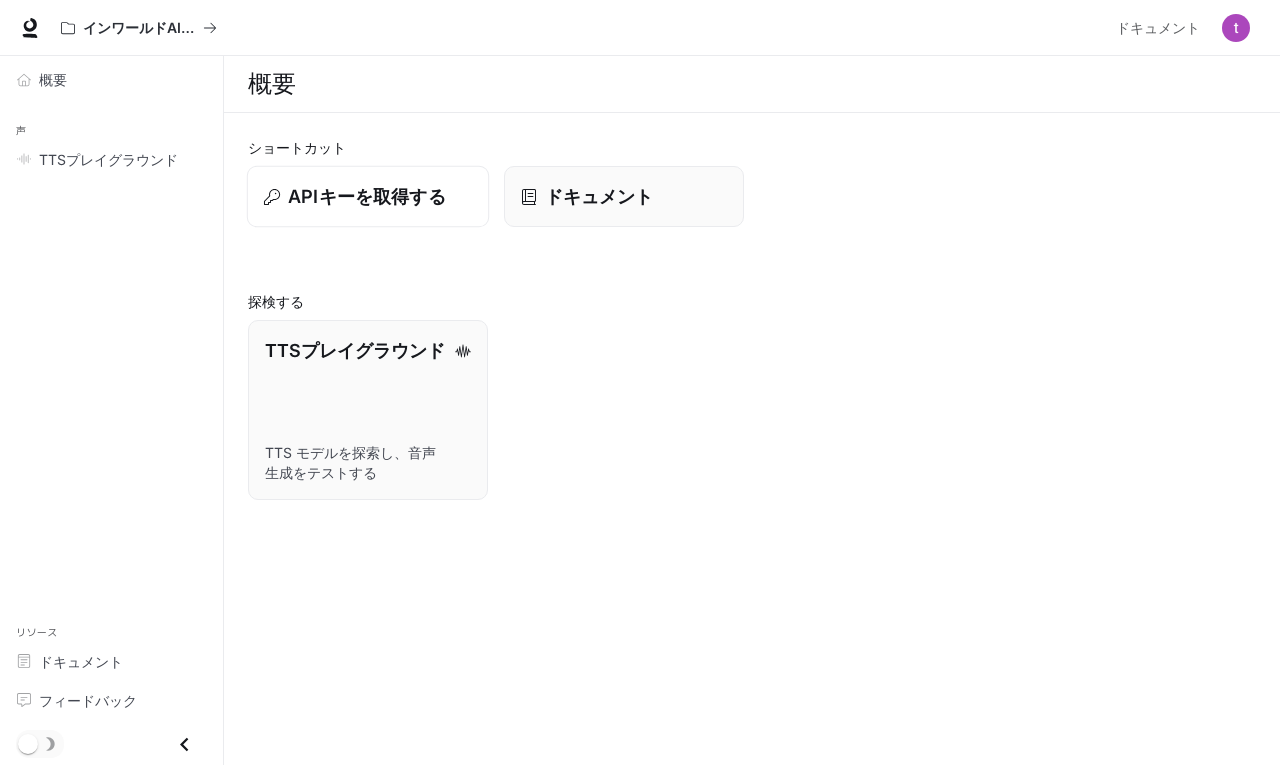 click on "APIキーを取得する" at bounding box center [367, 196] 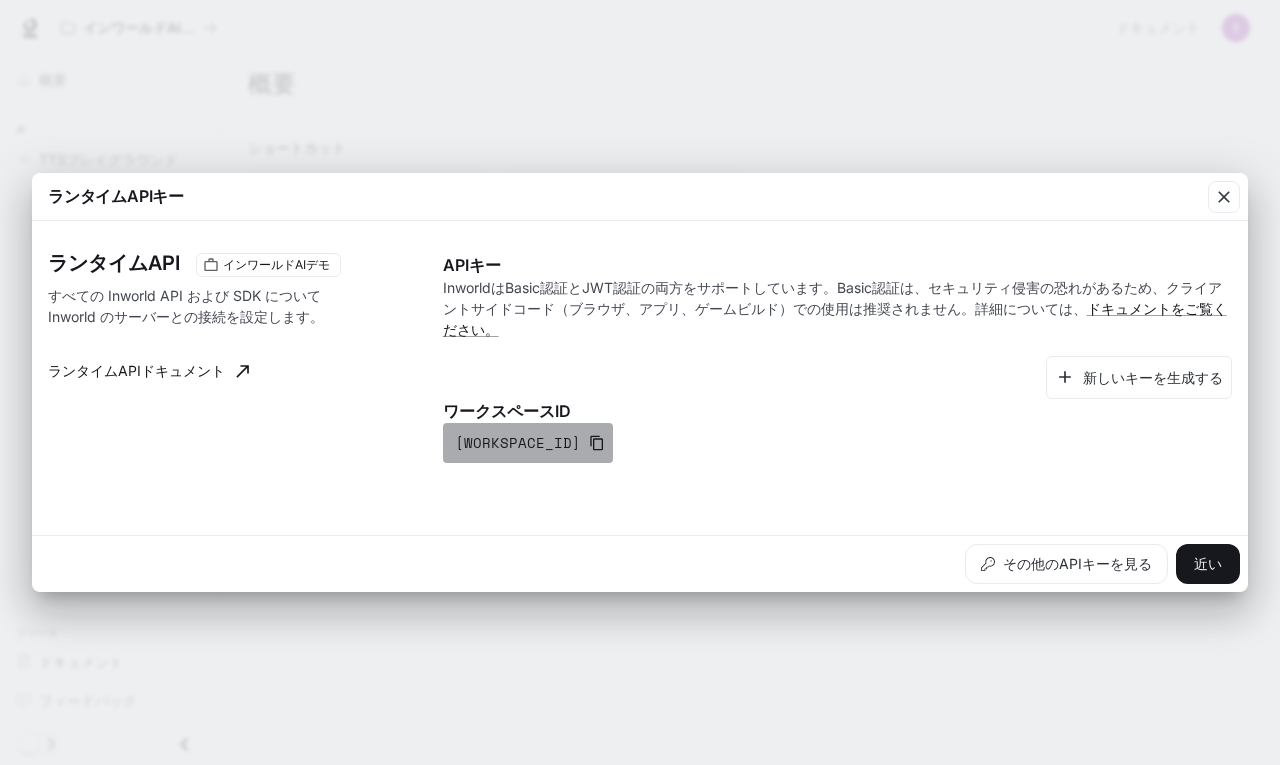 click at bounding box center (597, 443) 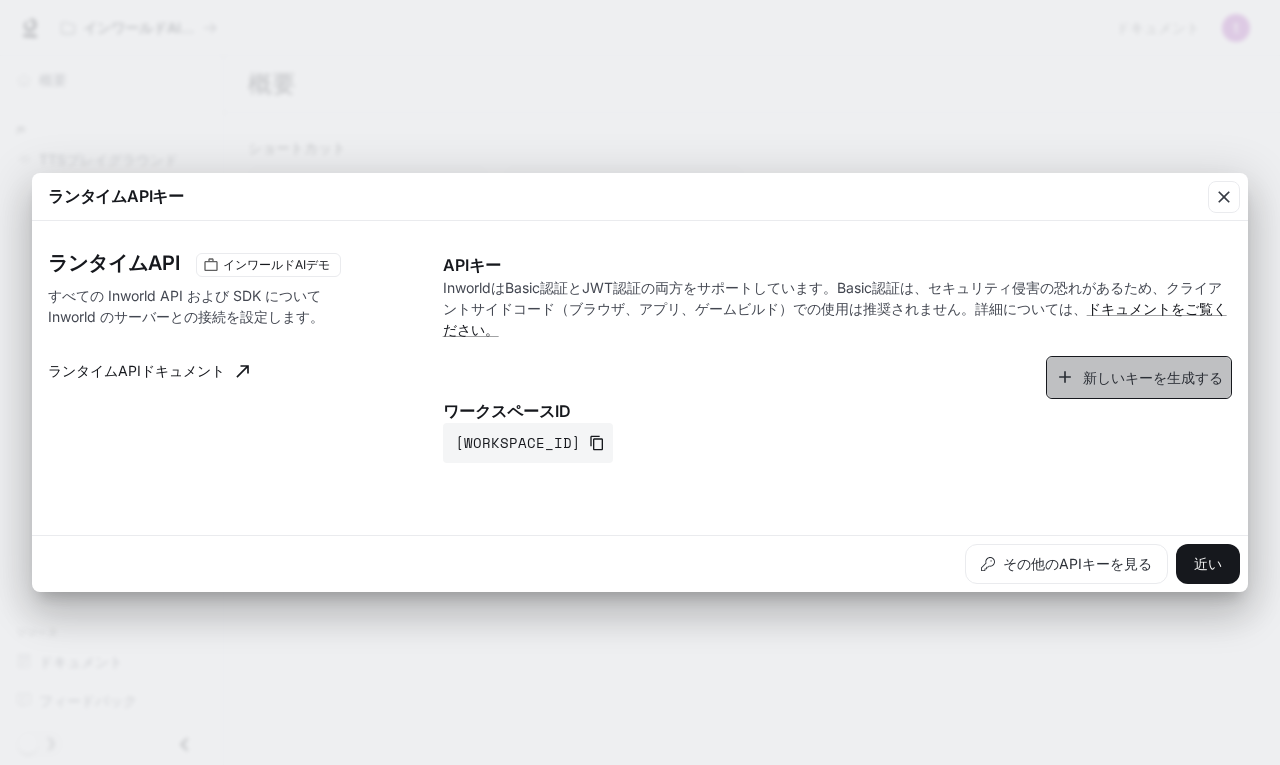 click on "新しいキーを生成する" at bounding box center (1139, 377) 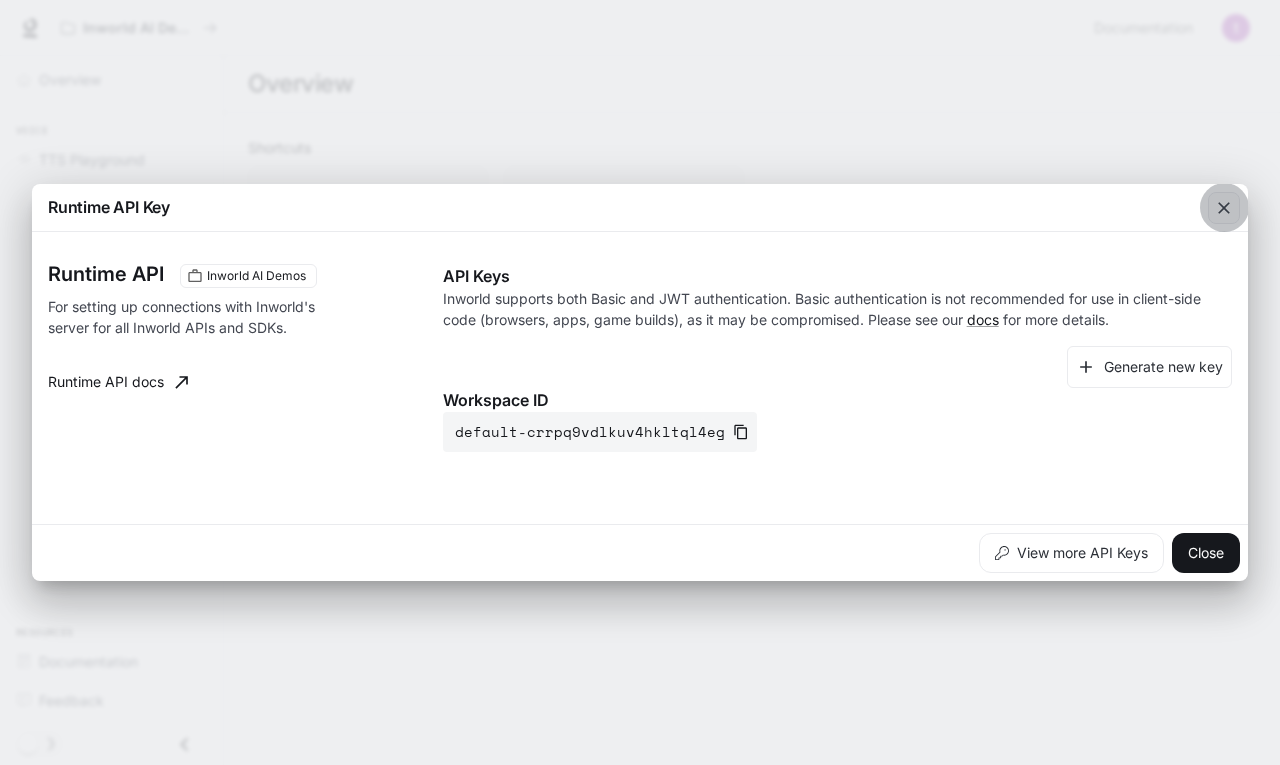 click at bounding box center [1224, 208] 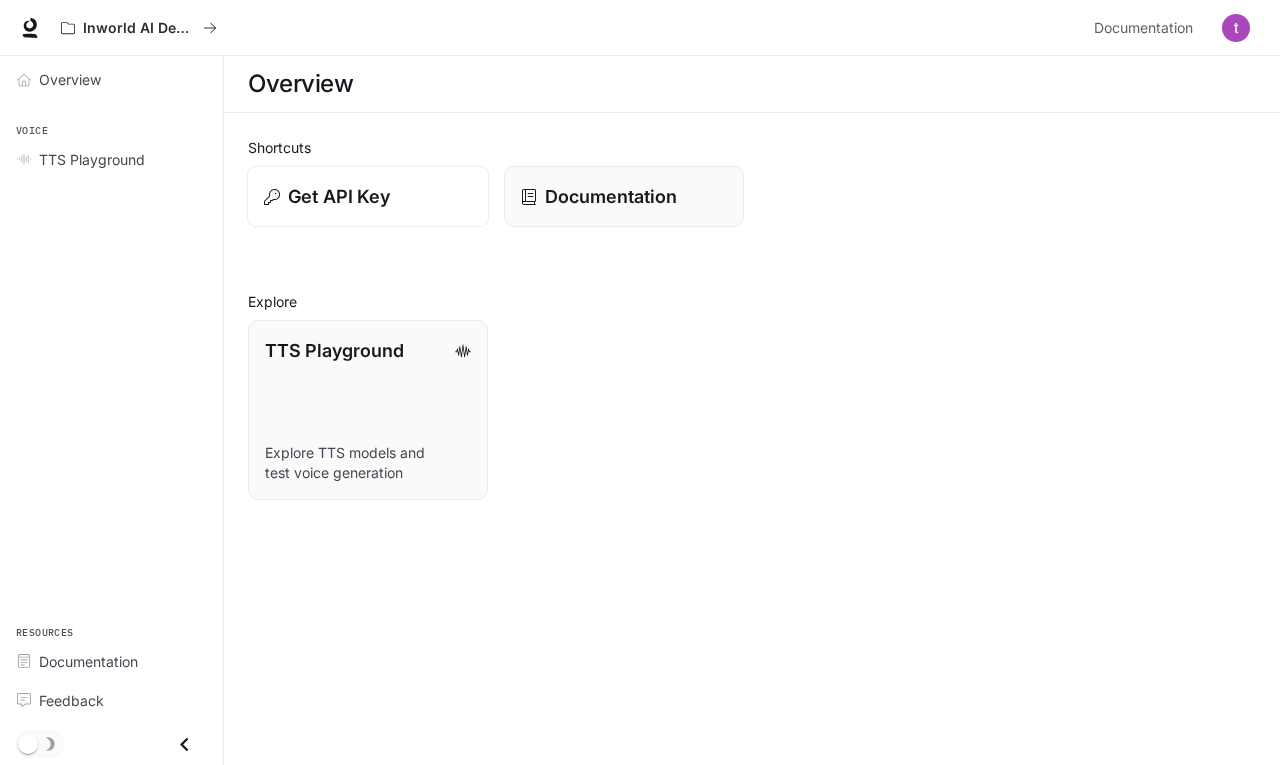 click on "Get API Key" at bounding box center (368, 196) 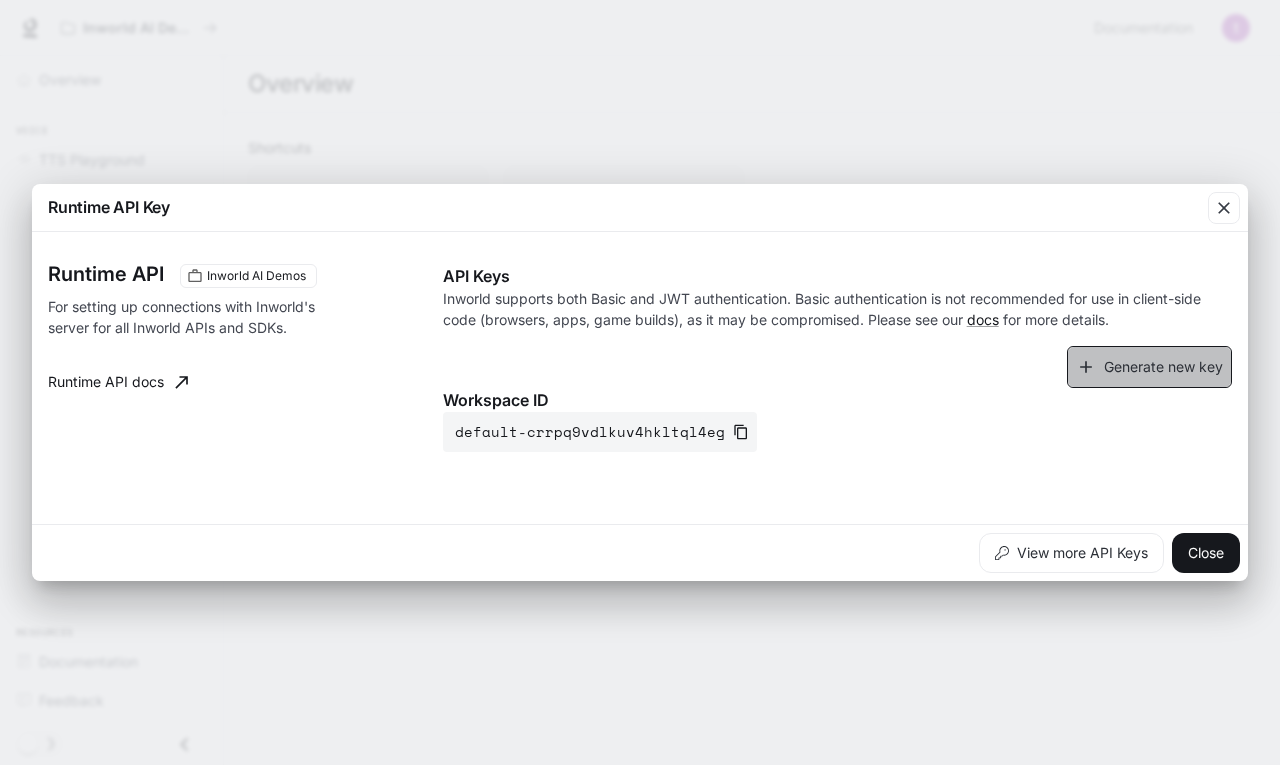 click on "Generate new key" at bounding box center [1149, 367] 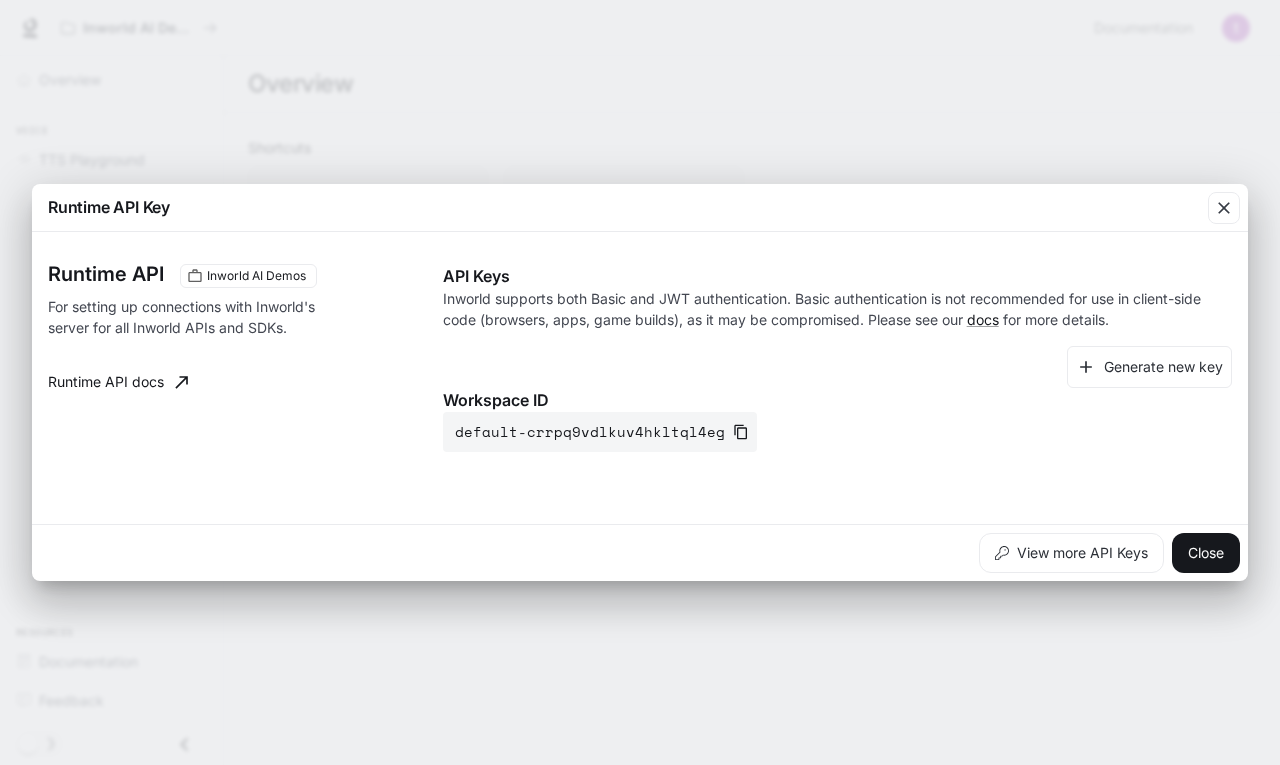 click on "Runtime API Key Runtime API Inworld AI Demos For setting up connections with Inworld's server for all Inworld APIs and SDKs. Runtime API docs API Keys Inworld supports both Basic and JWT authentication. Basic authentication is not recommended for use in client-side code (browsers, apps, game builds), as it may be compromised. Please see our   docs   for more details. Generate new key Workspace ID default-crrpq9vdlkuv4hkltql4eg  View more API Keys Close" at bounding box center (640, 382) 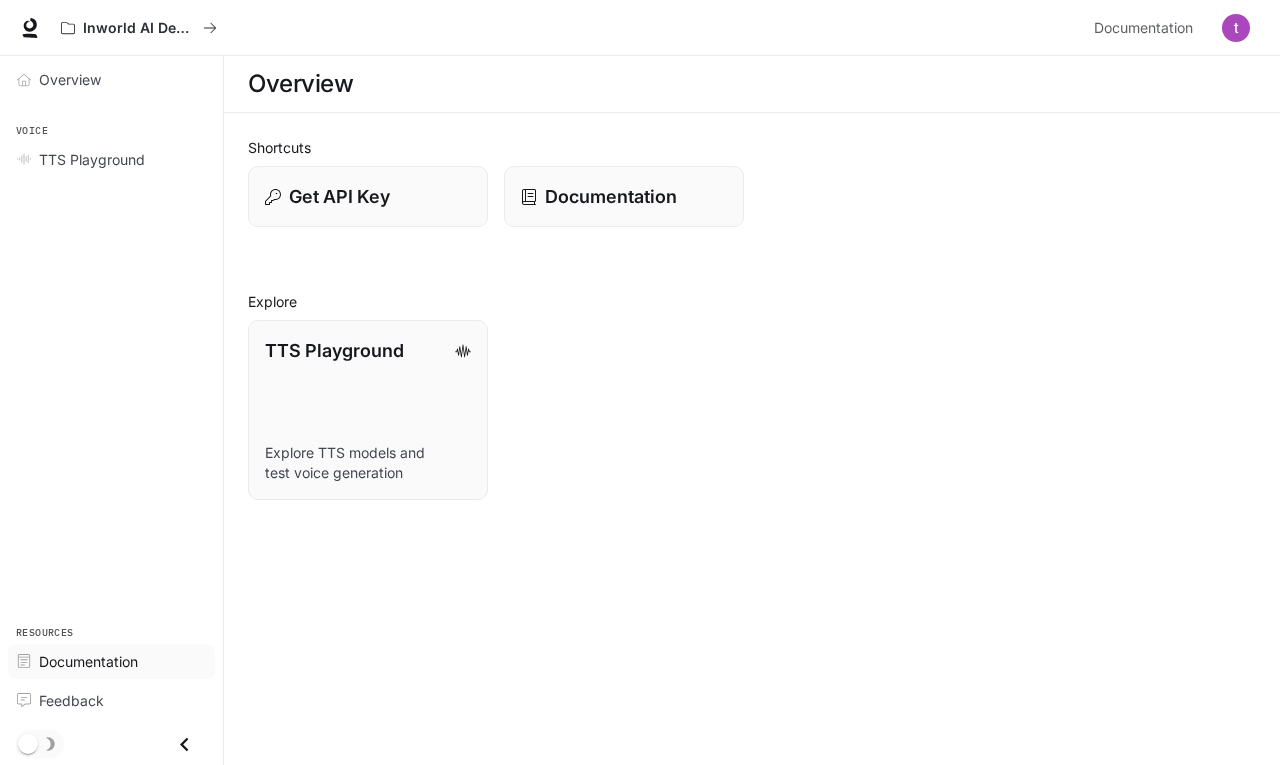 click on "Documentation" at bounding box center (88, 661) 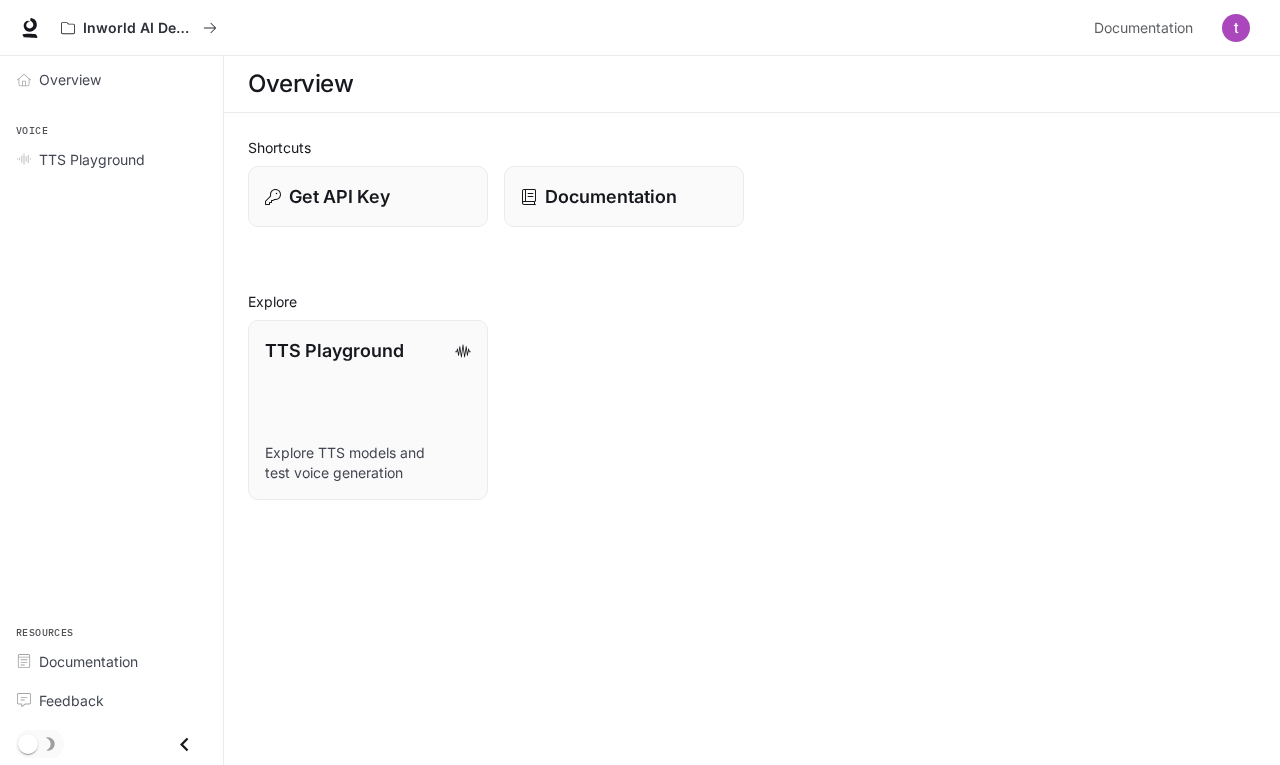 scroll, scrollTop: 0, scrollLeft: 0, axis: both 